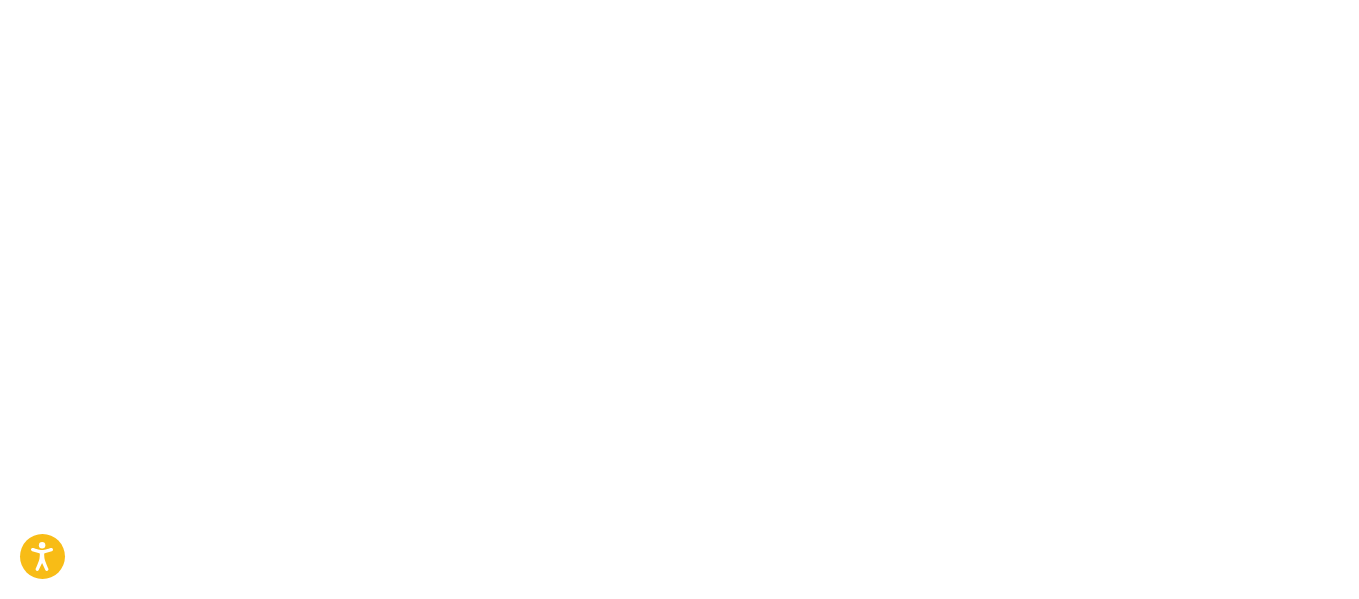 scroll, scrollTop: 0, scrollLeft: 0, axis: both 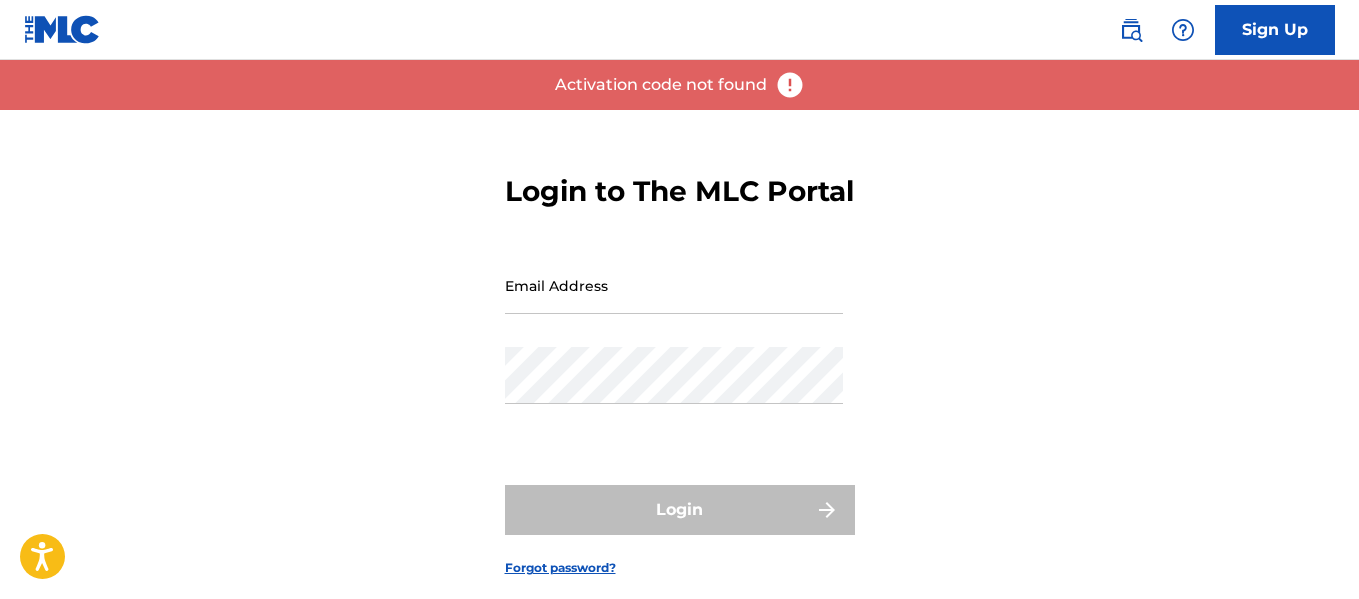 type on "[EMAIL]" 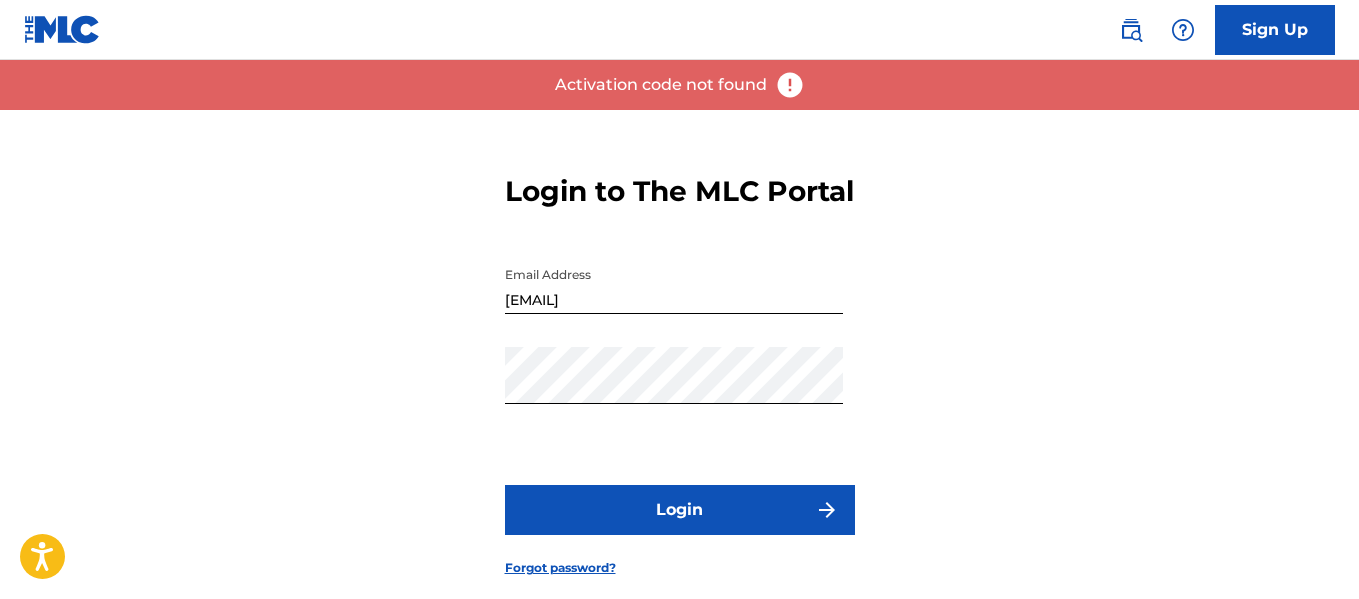 click on "Login" at bounding box center (680, 510) 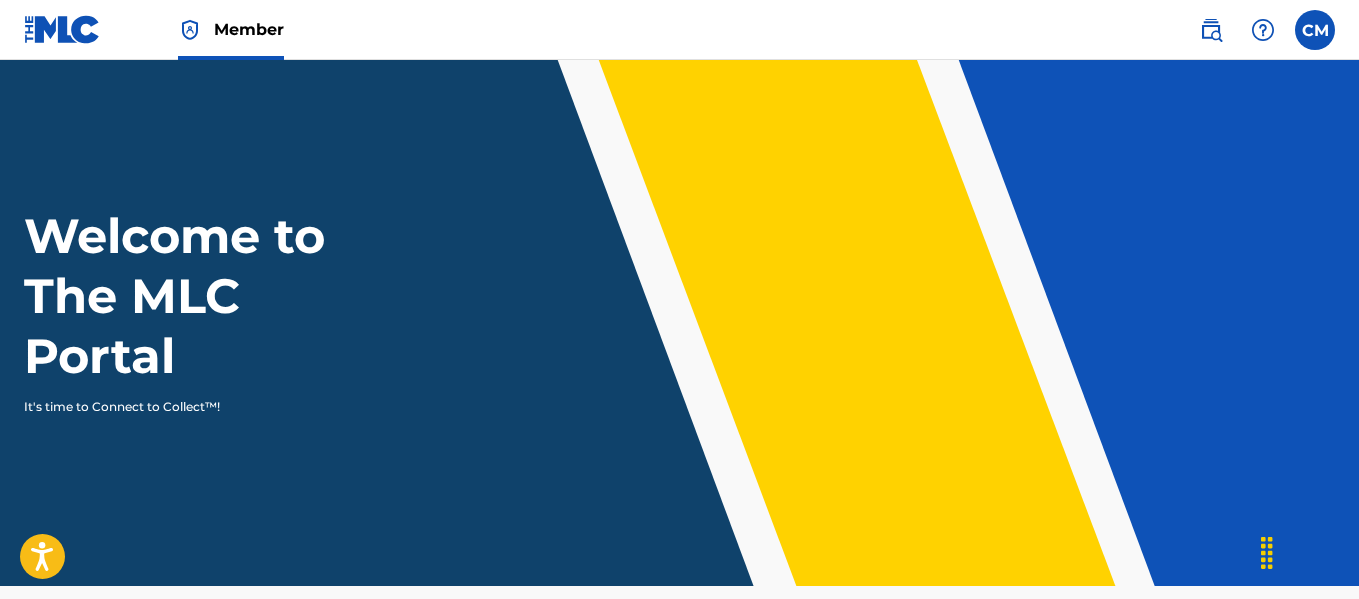 scroll, scrollTop: 0, scrollLeft: 0, axis: both 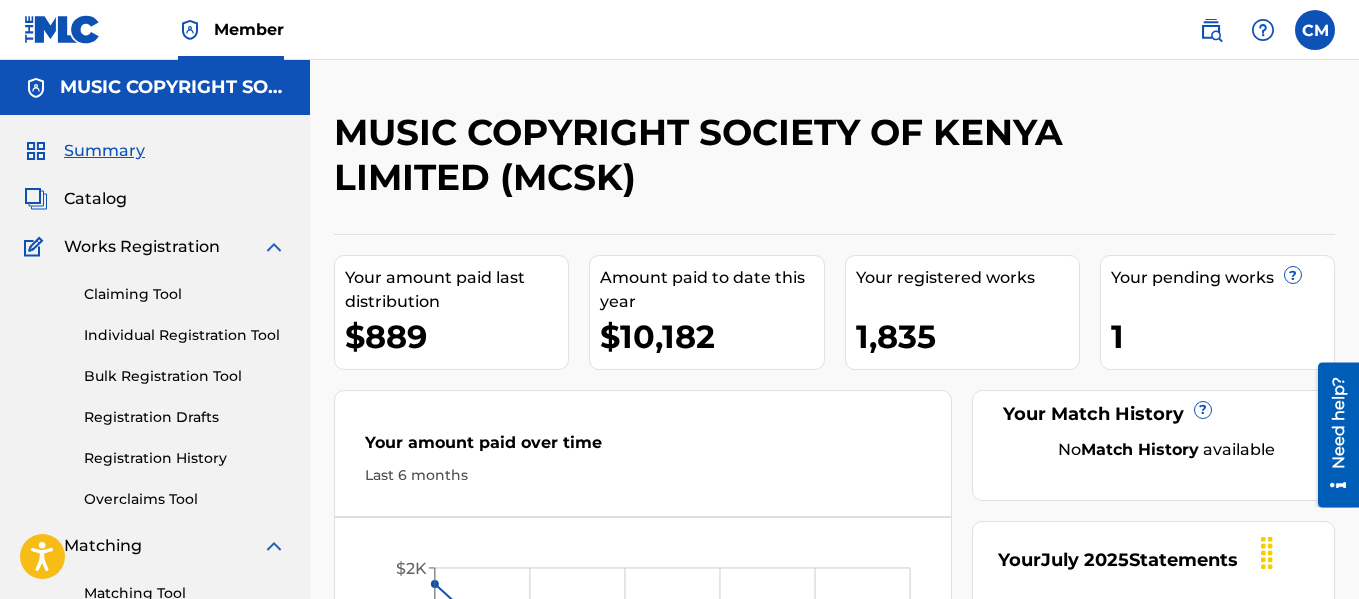 click on "Catalog" at bounding box center (95, 199) 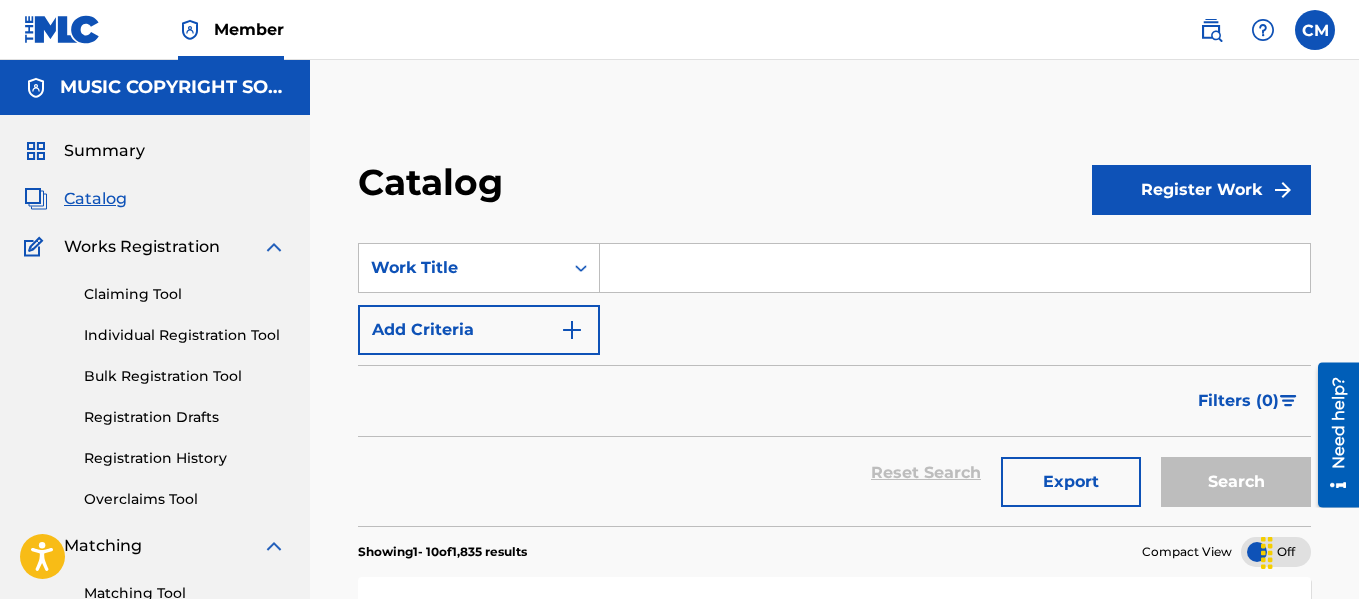 click on "Summary" at bounding box center [104, 151] 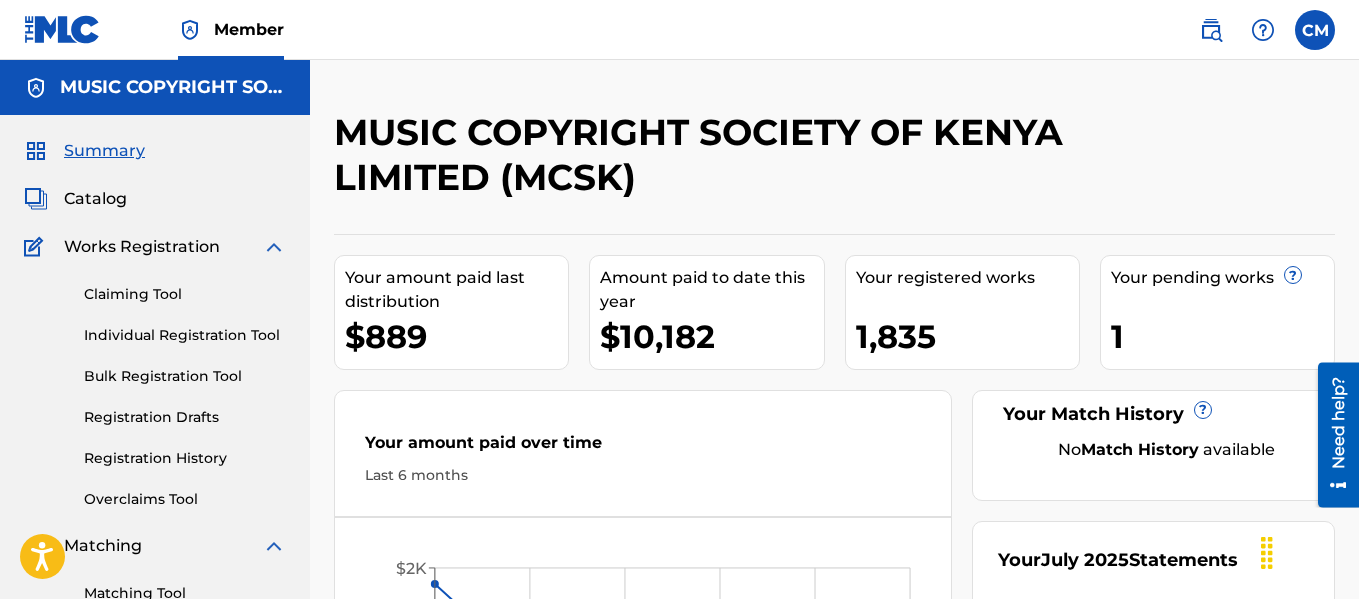 click at bounding box center (1211, 30) 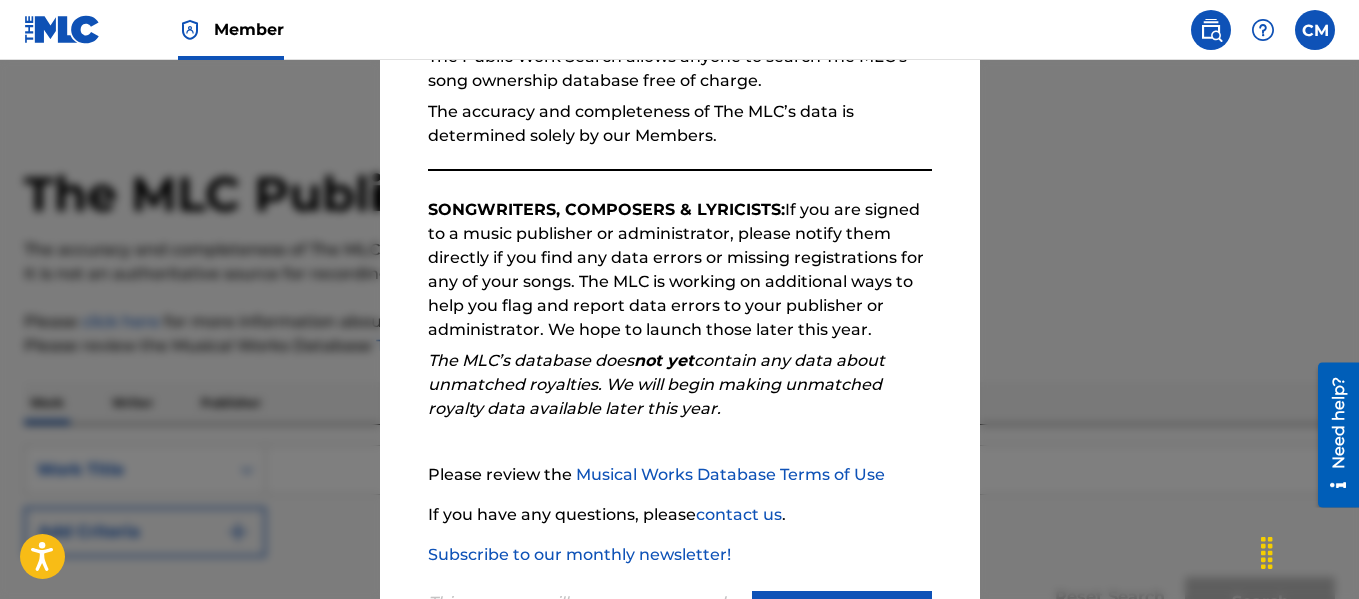 scroll, scrollTop: 316, scrollLeft: 0, axis: vertical 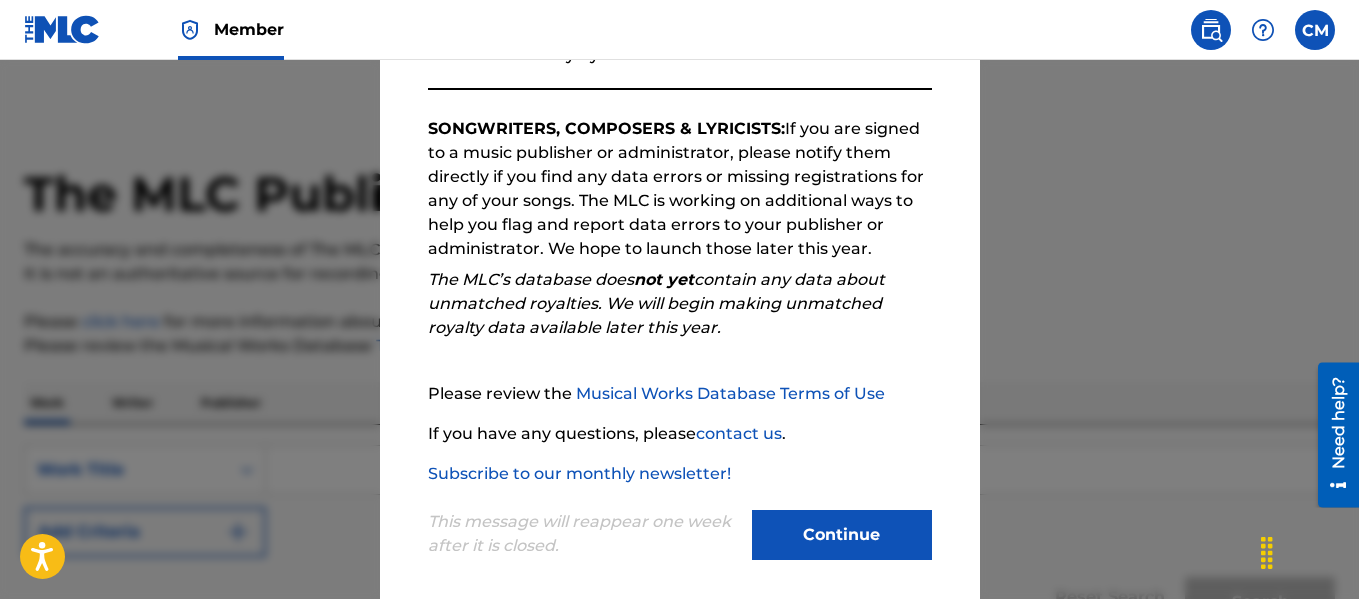 click on "Continue" at bounding box center (842, 535) 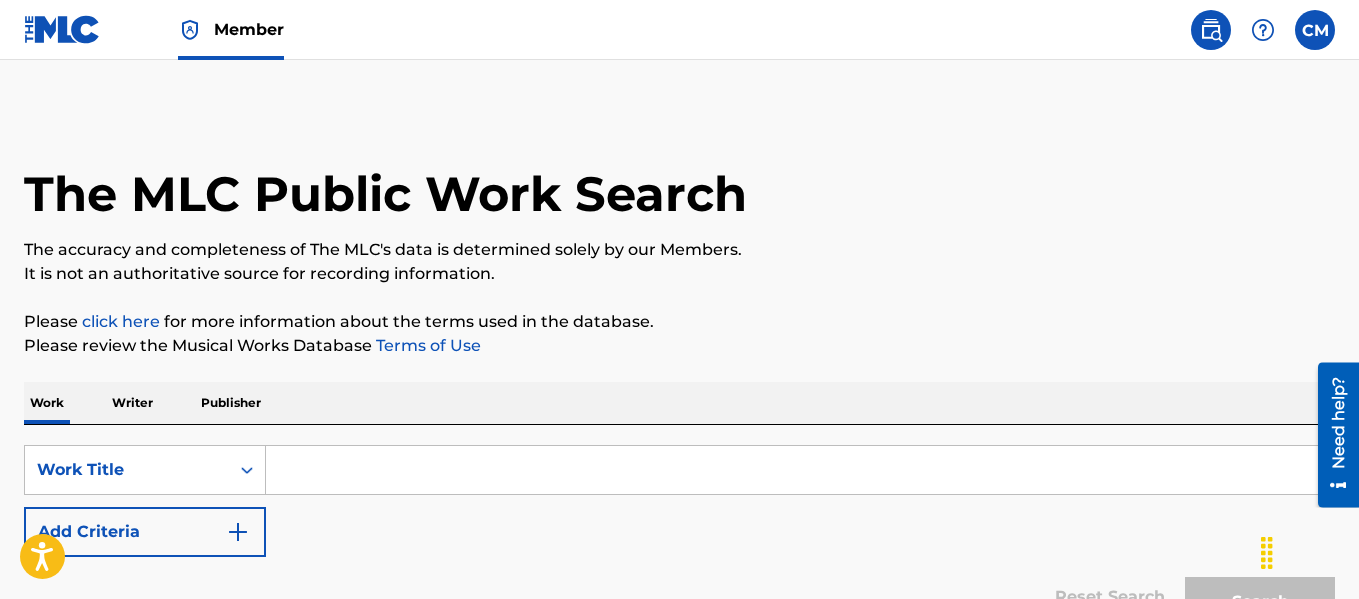 click at bounding box center [62, 29] 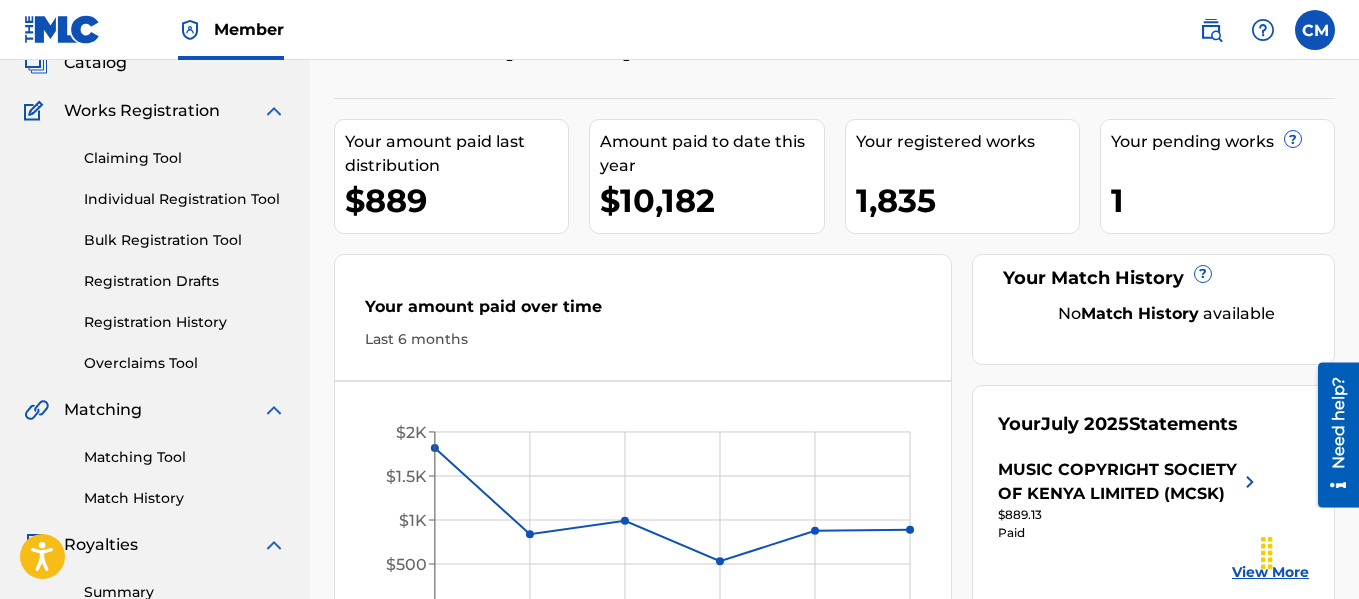 scroll, scrollTop: 192, scrollLeft: 0, axis: vertical 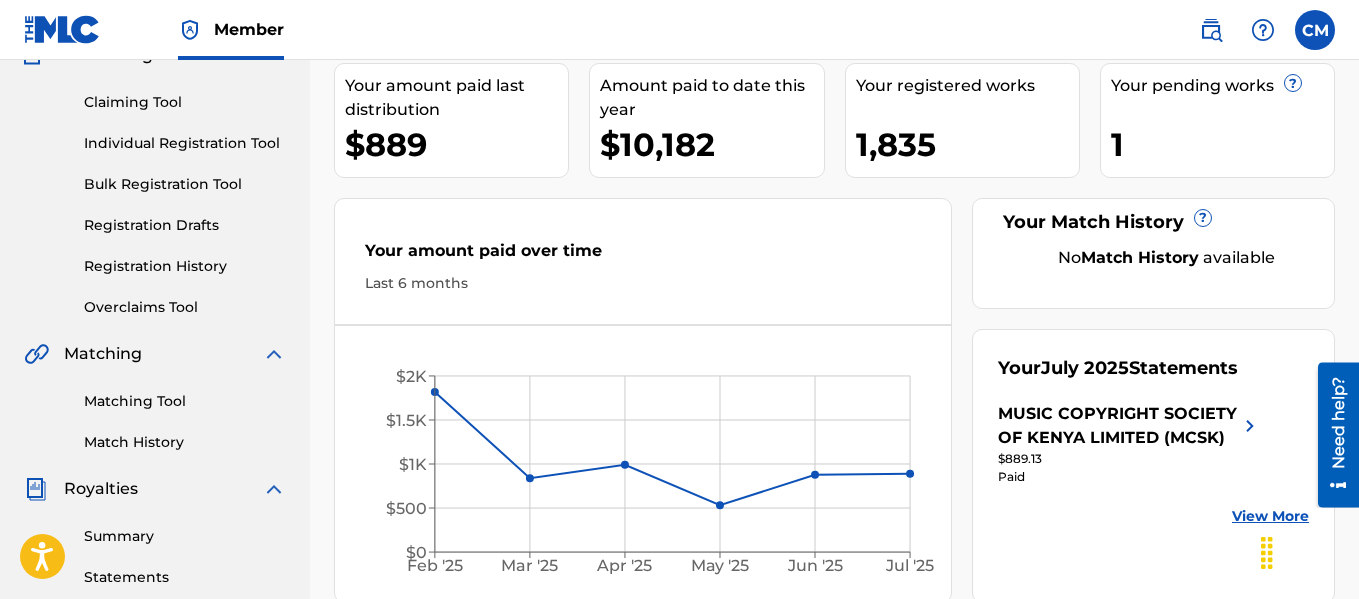 click on "Claiming Tool" at bounding box center [185, 102] 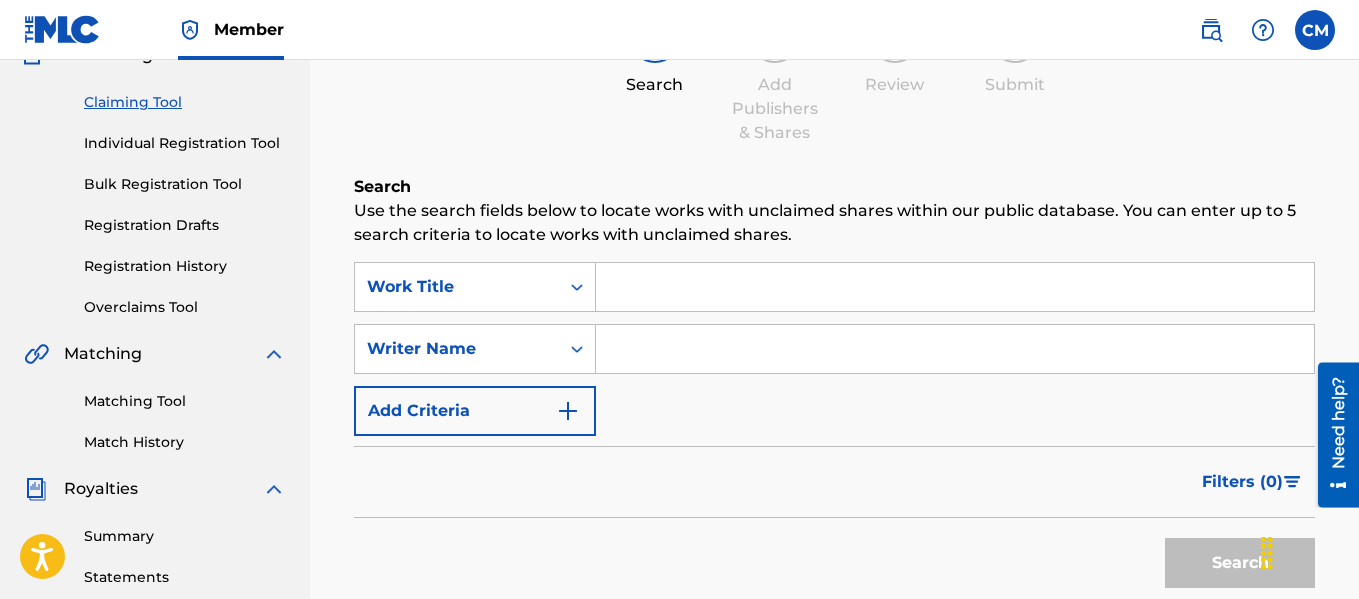scroll, scrollTop: 0, scrollLeft: 0, axis: both 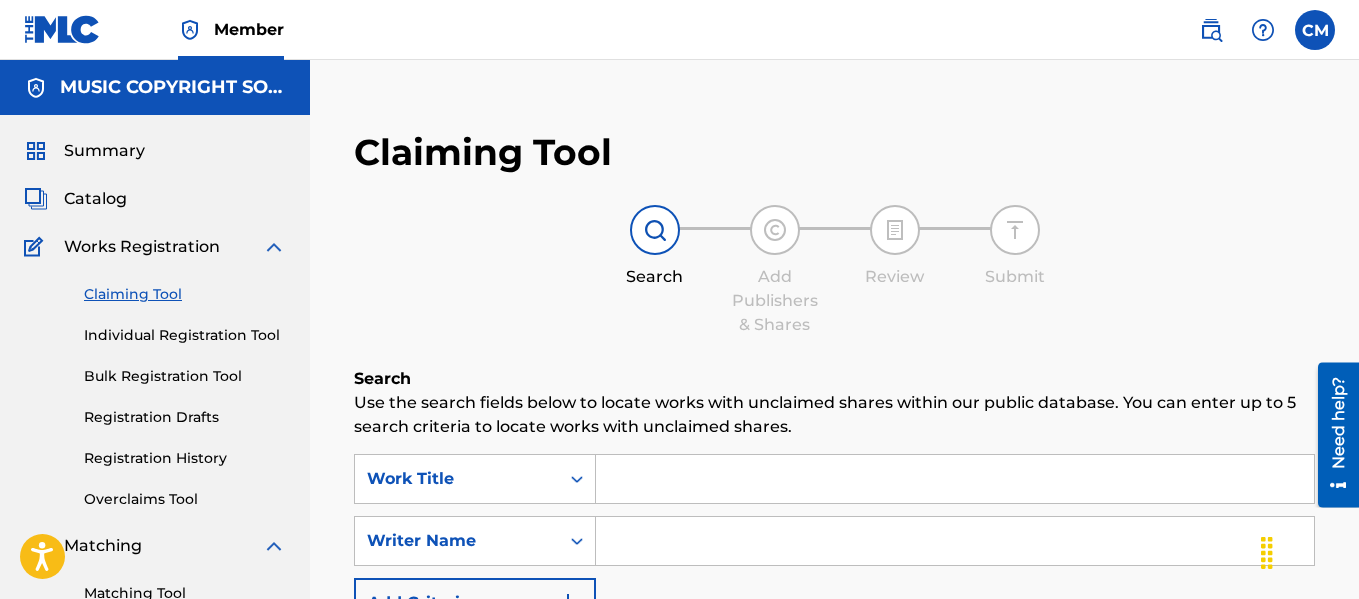 click on "Claiming Tool Search Add Publishers & Shares Review Submit Search Use the search fields below to locate works with unclaimed shares within our public database. You can enter up
to 5 search criteria to locate works with unclaimed shares. SearchWithCriteria[ALPHANUMERIC_CODE] Work Title SearchWithCriteria[ALPHANUMERIC_CODE] Writer Name Add Criteria Filter Claim Search Filters Include works claimed by my Member   Remove Filters Apply Filters Filters ( 0 ) Search" at bounding box center [834, 510] 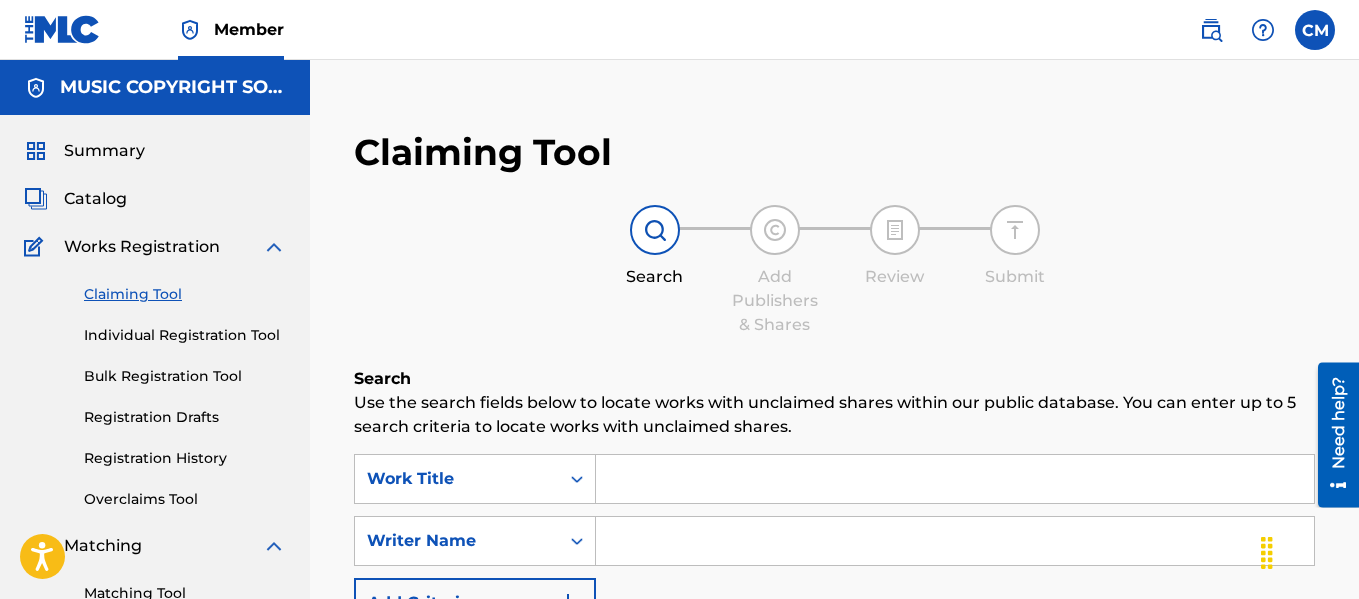 scroll, scrollTop: 524, scrollLeft: 0, axis: vertical 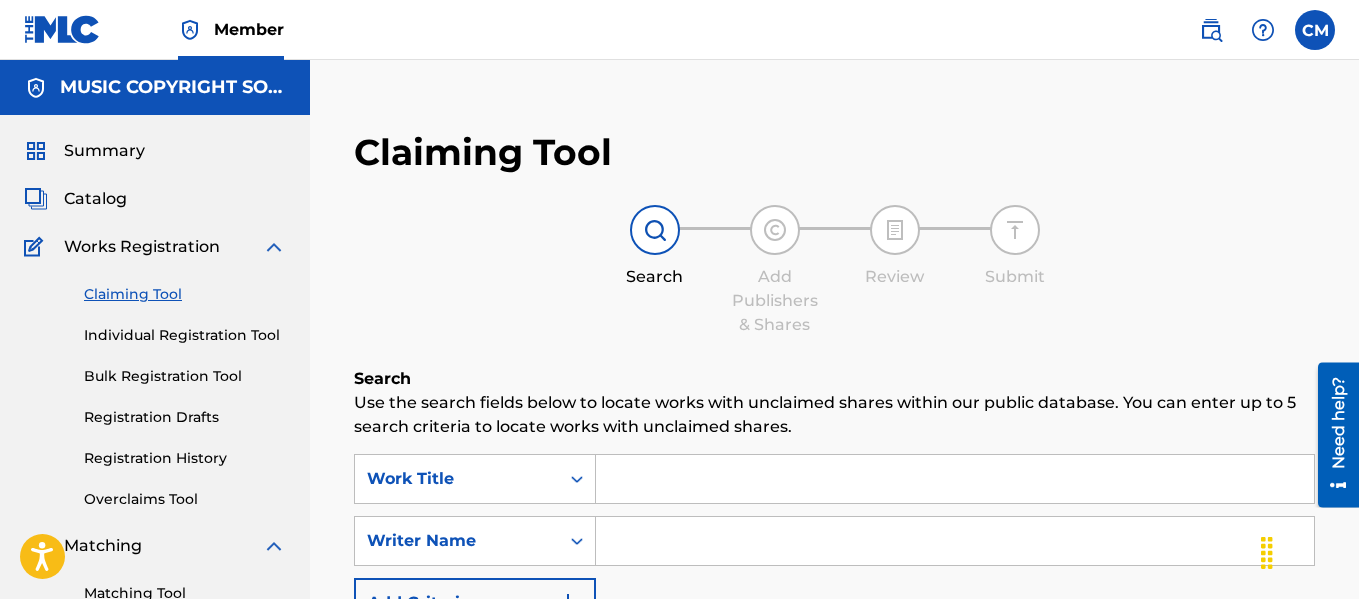 click on "Individual Registration Tool" at bounding box center (185, 335) 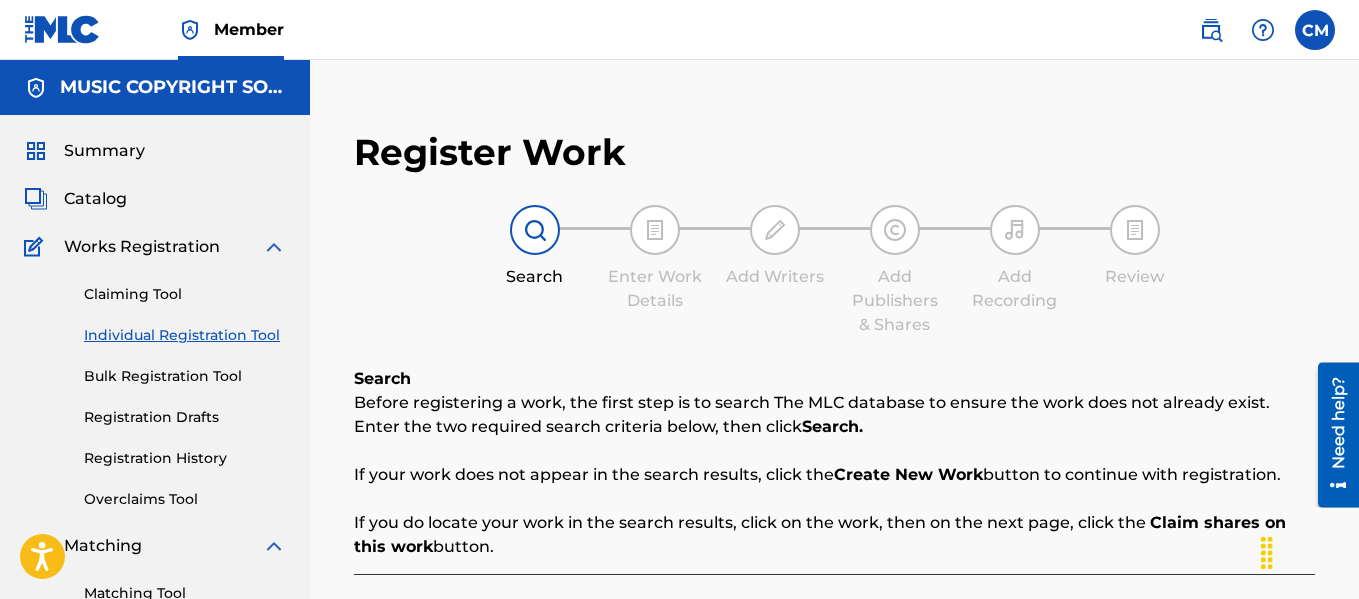 click on "Claiming Tool" at bounding box center (185, 294) 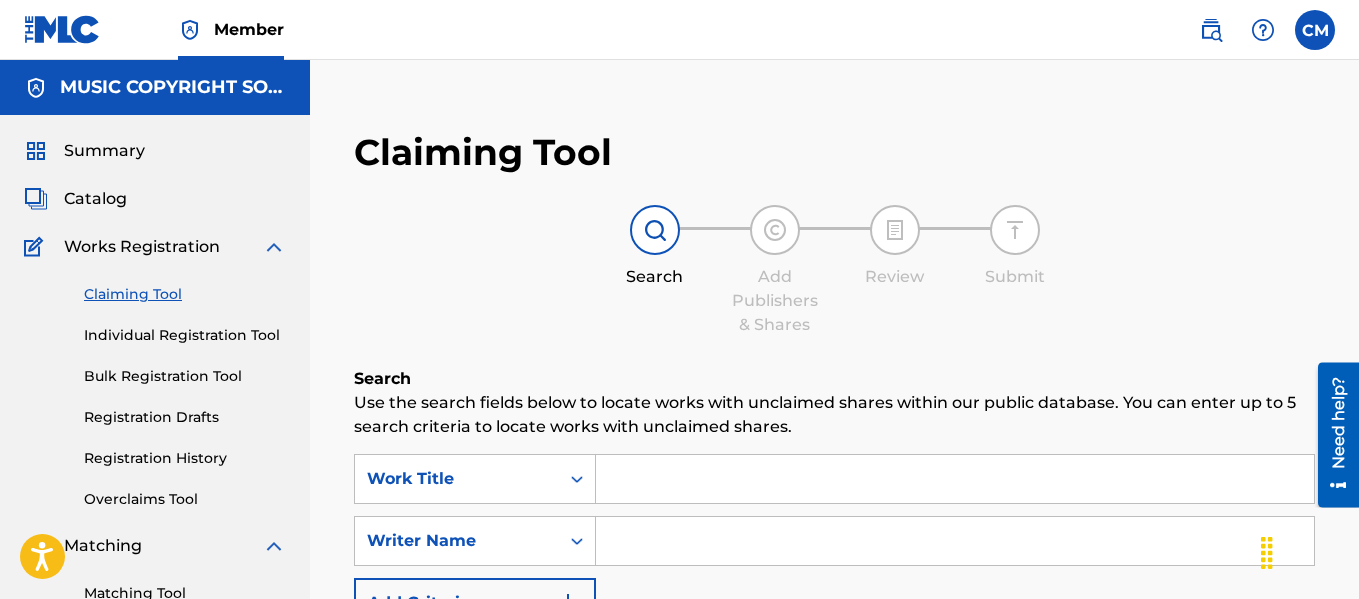 click on "Bulk Registration Tool" at bounding box center [185, 376] 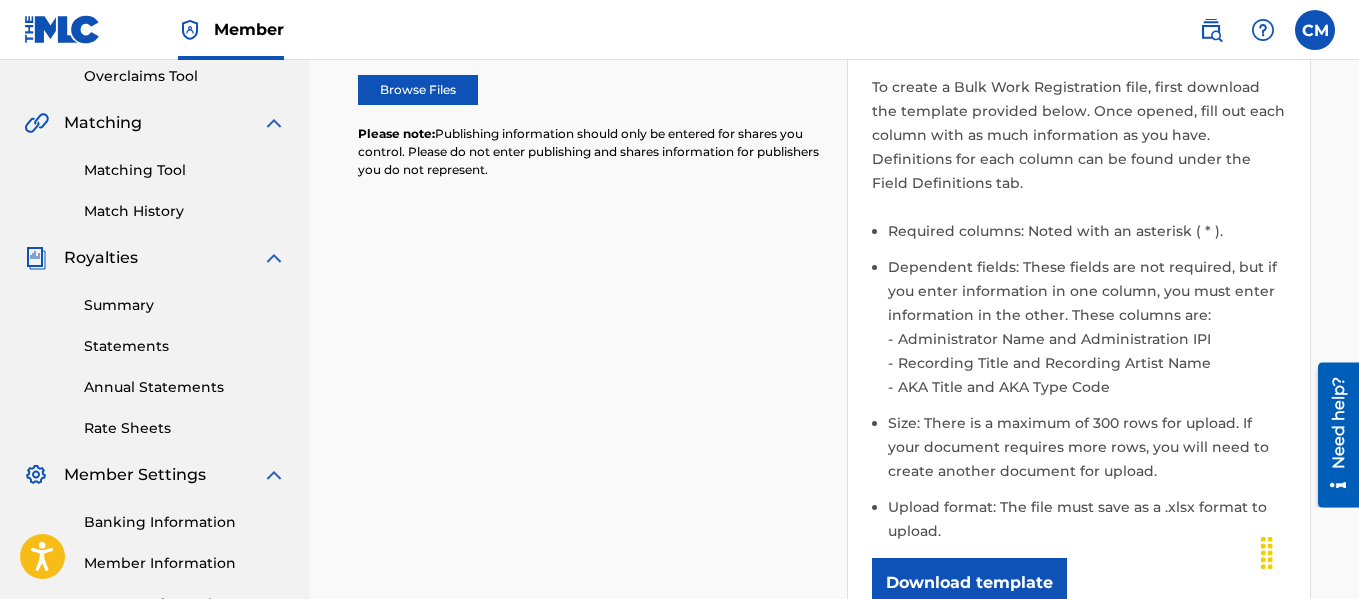 scroll, scrollTop: 529, scrollLeft: 0, axis: vertical 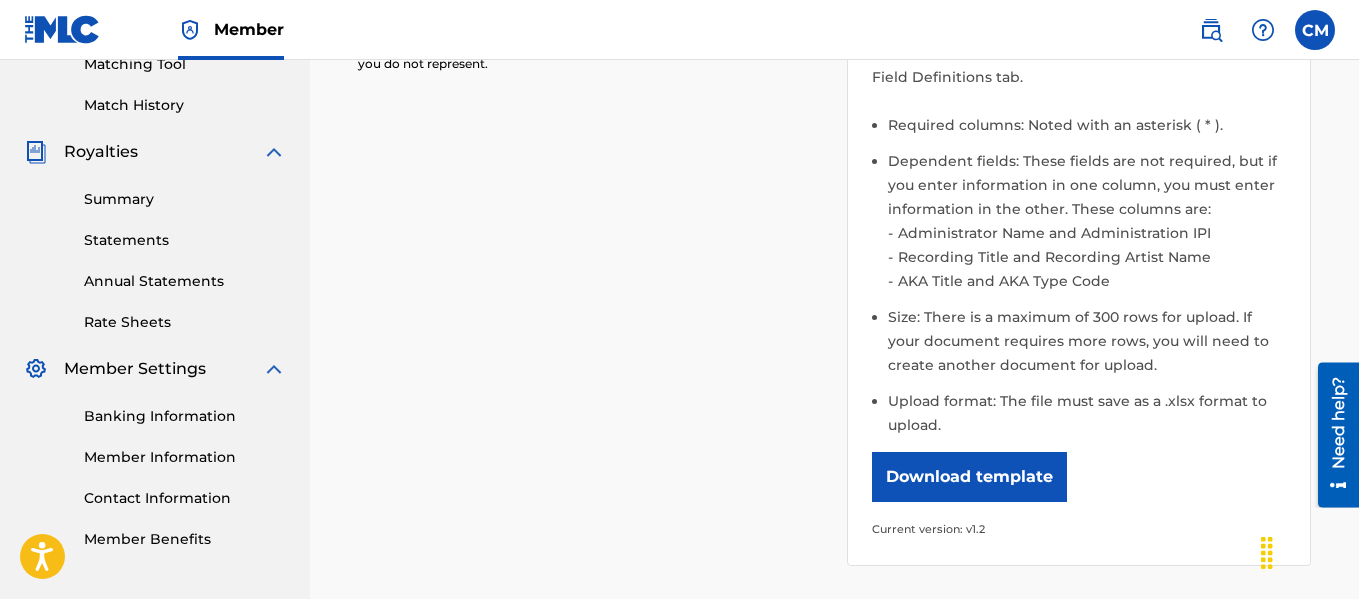 click on "Download template" at bounding box center [969, 477] 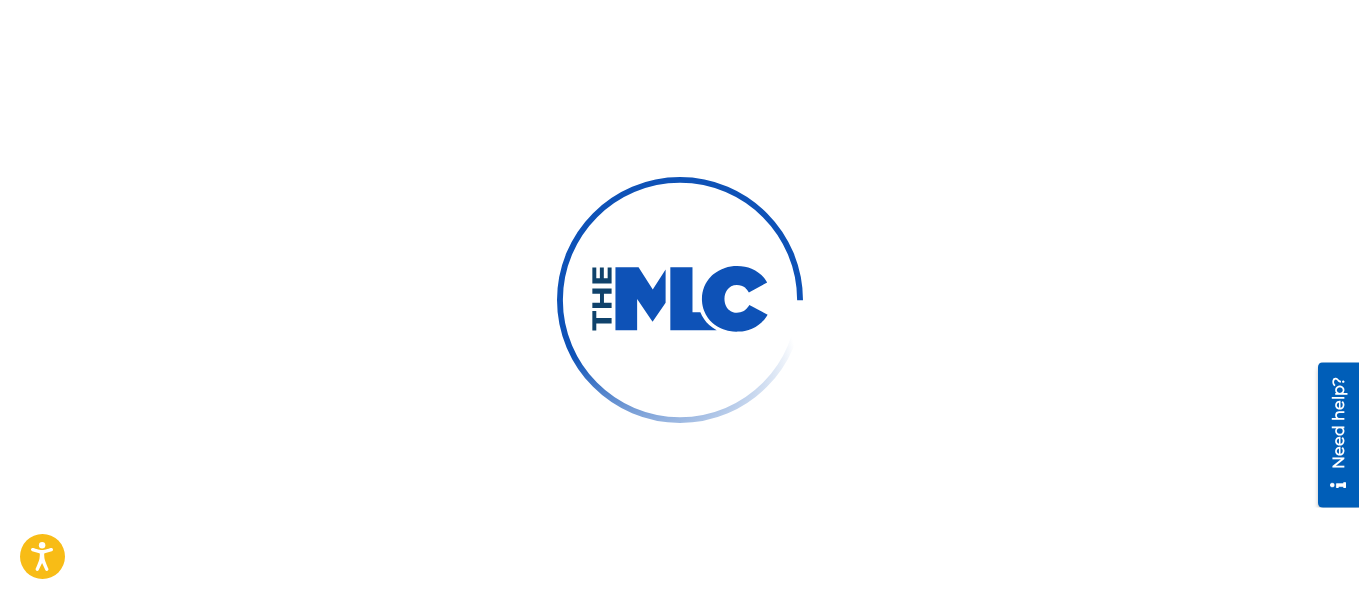 scroll, scrollTop: 0, scrollLeft: 0, axis: both 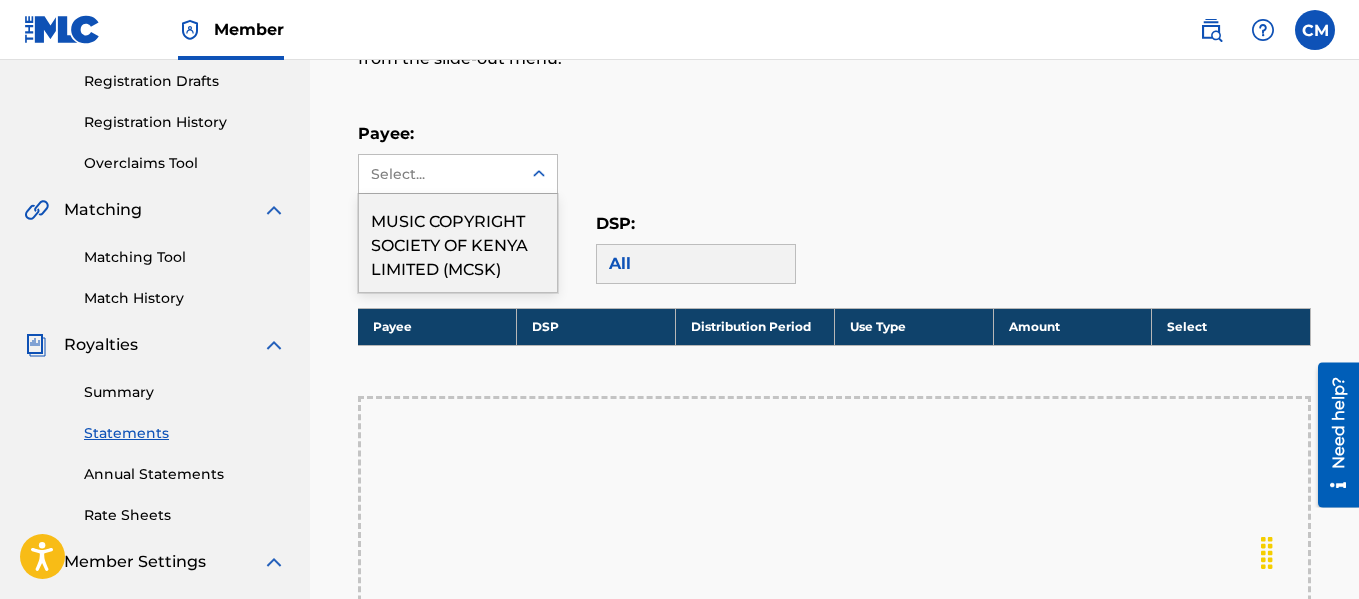 click 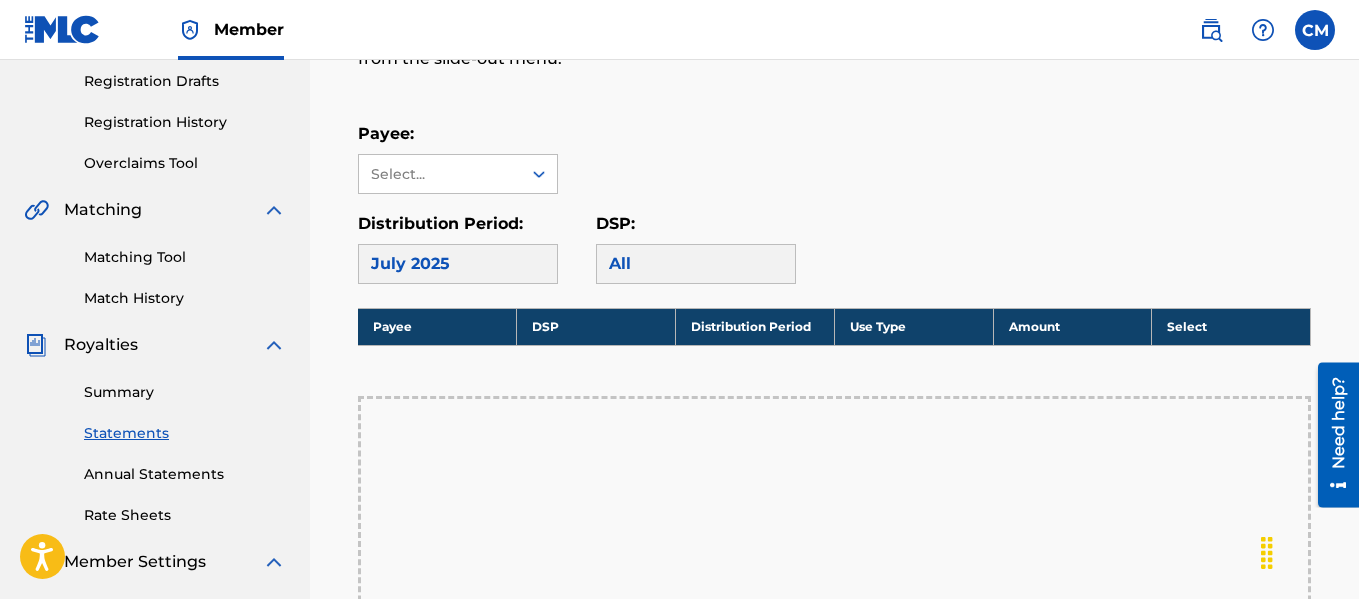 click on "Payee: Select..." at bounding box center [834, 158] 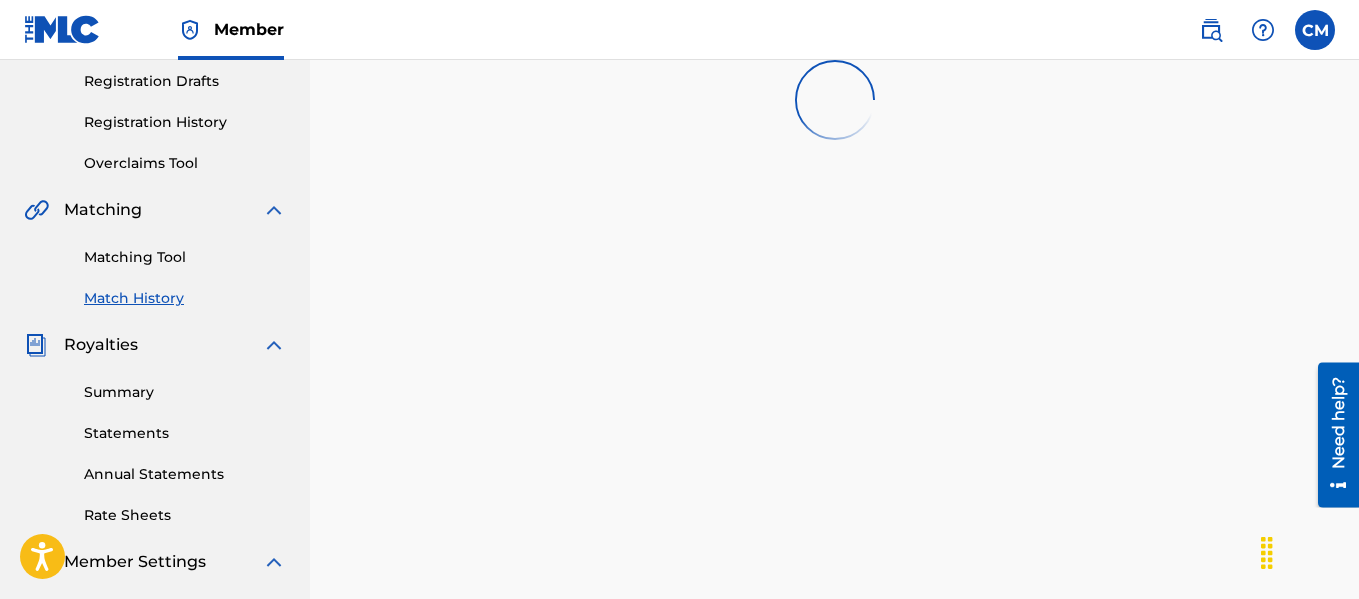 scroll, scrollTop: 0, scrollLeft: 0, axis: both 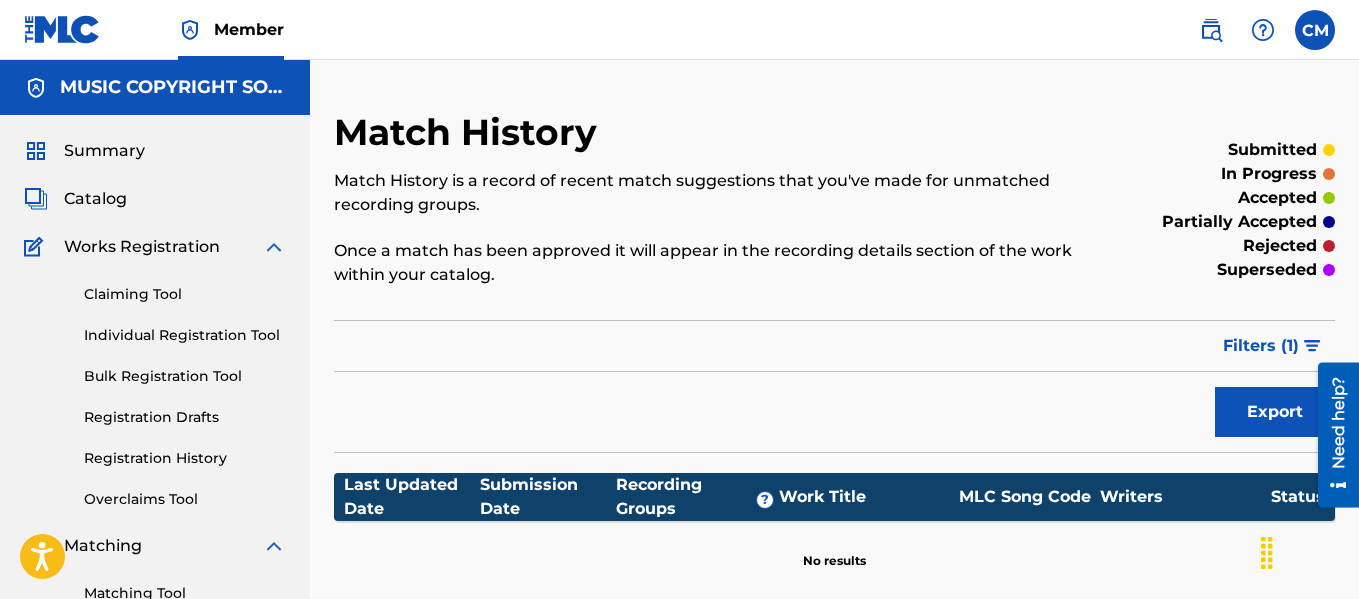 click on "Filters ( 1 )" at bounding box center (1261, 346) 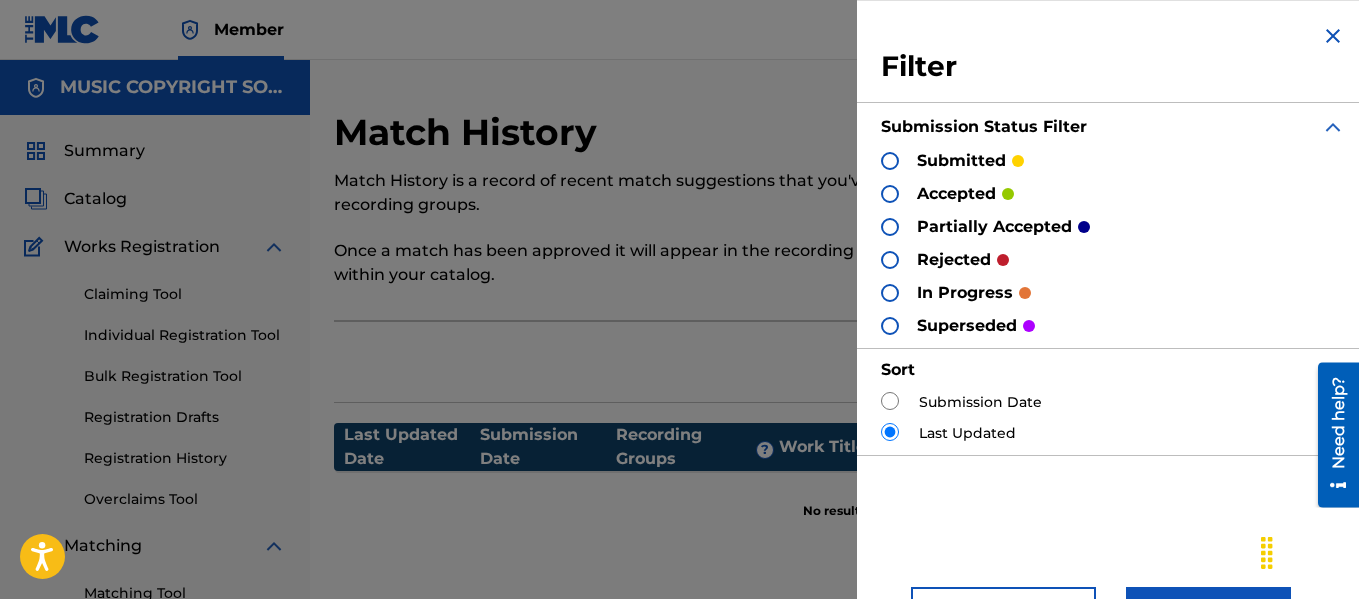 click at bounding box center (1333, 36) 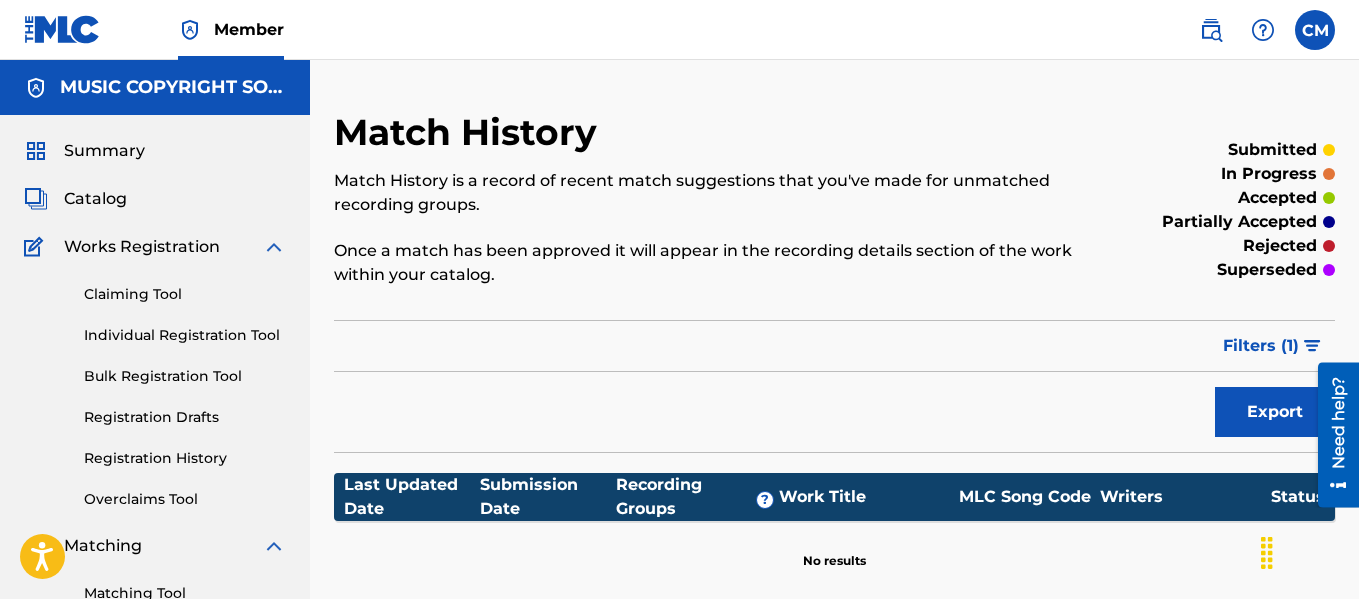 click on "Catalog" at bounding box center [95, 199] 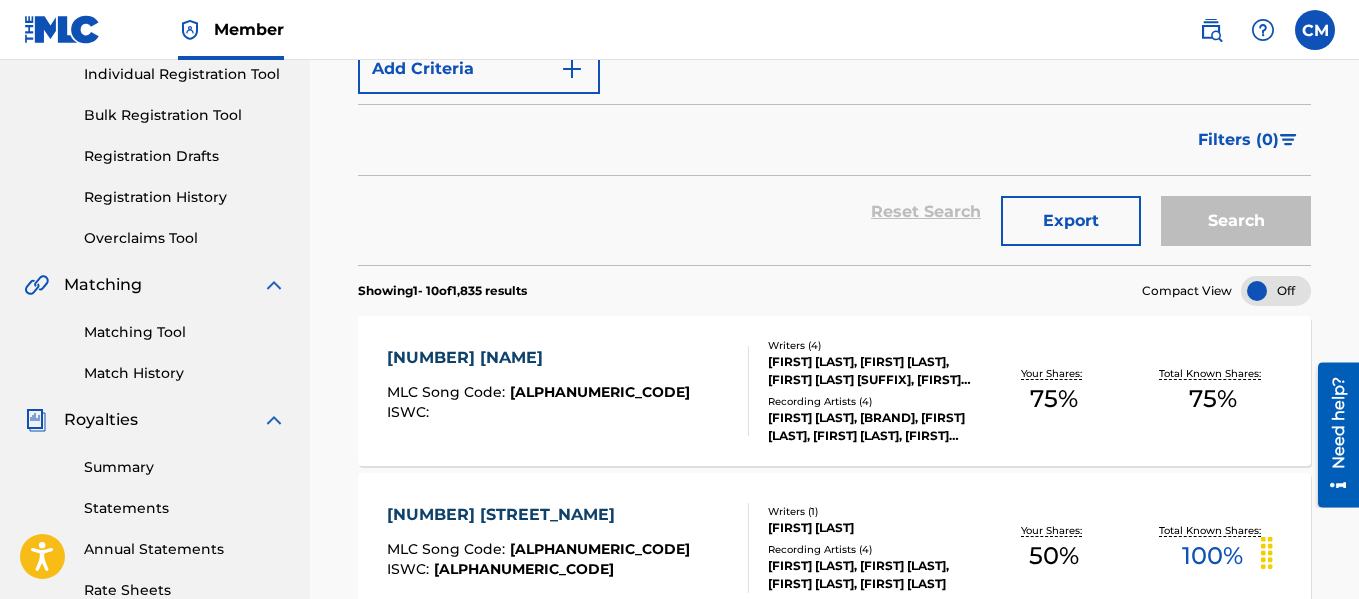 scroll, scrollTop: 0, scrollLeft: 0, axis: both 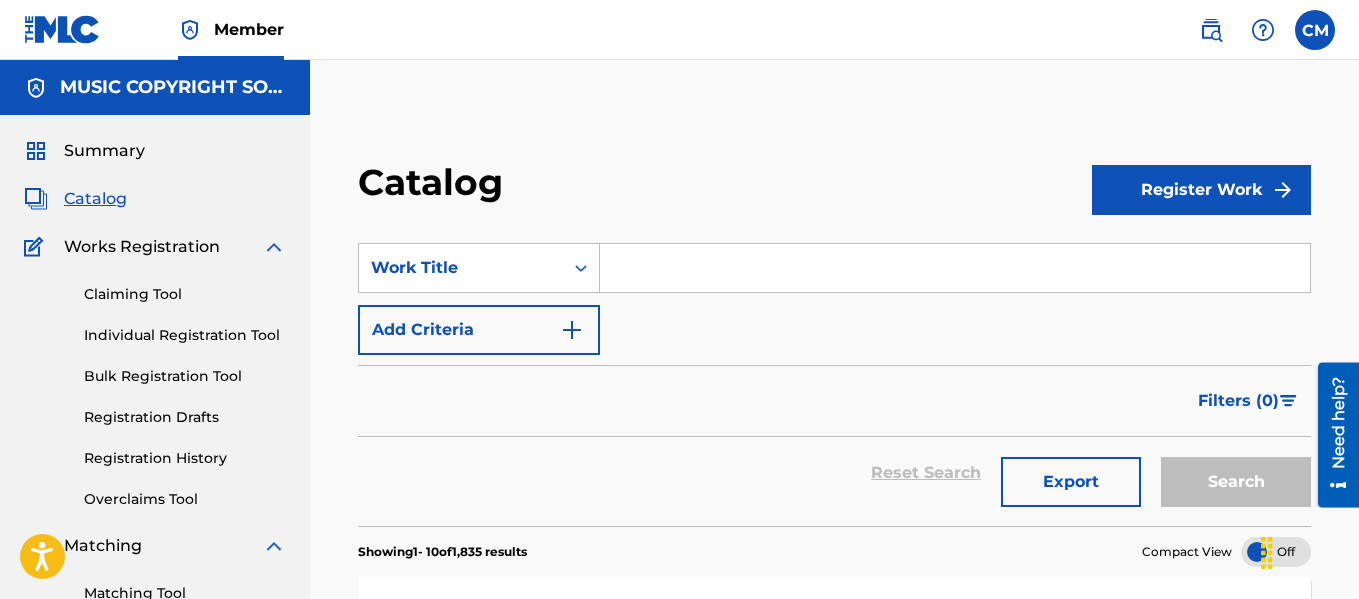 click at bounding box center [955, 268] 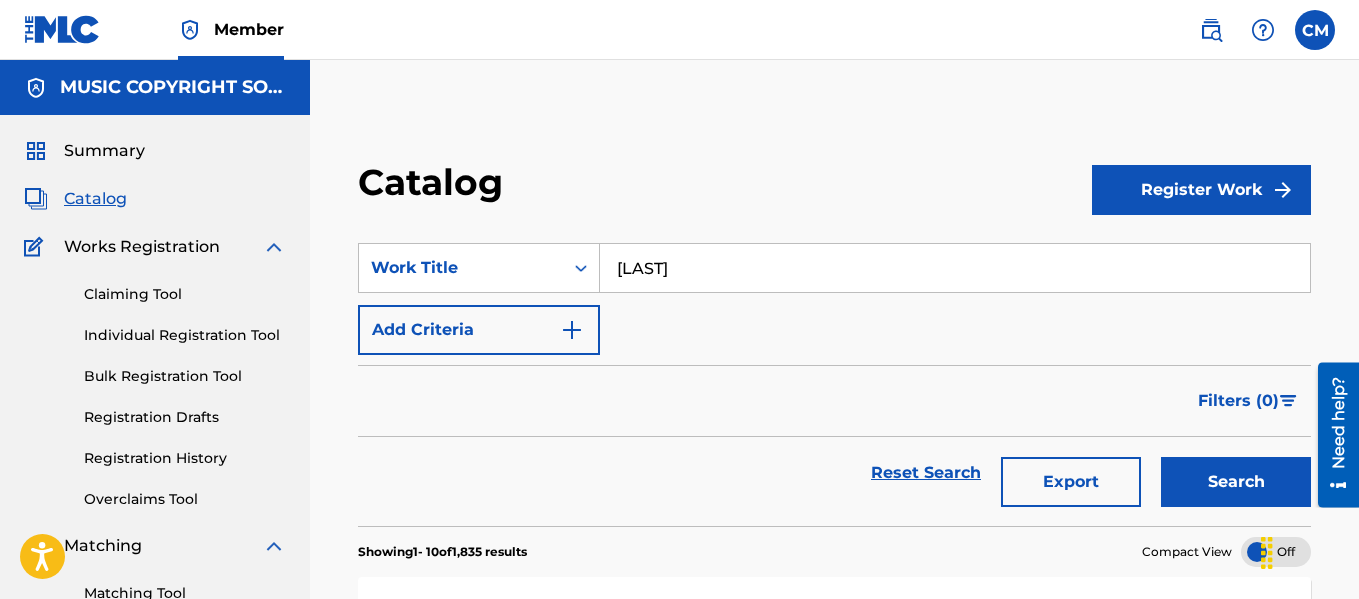 click on "Search" at bounding box center (1236, 482) 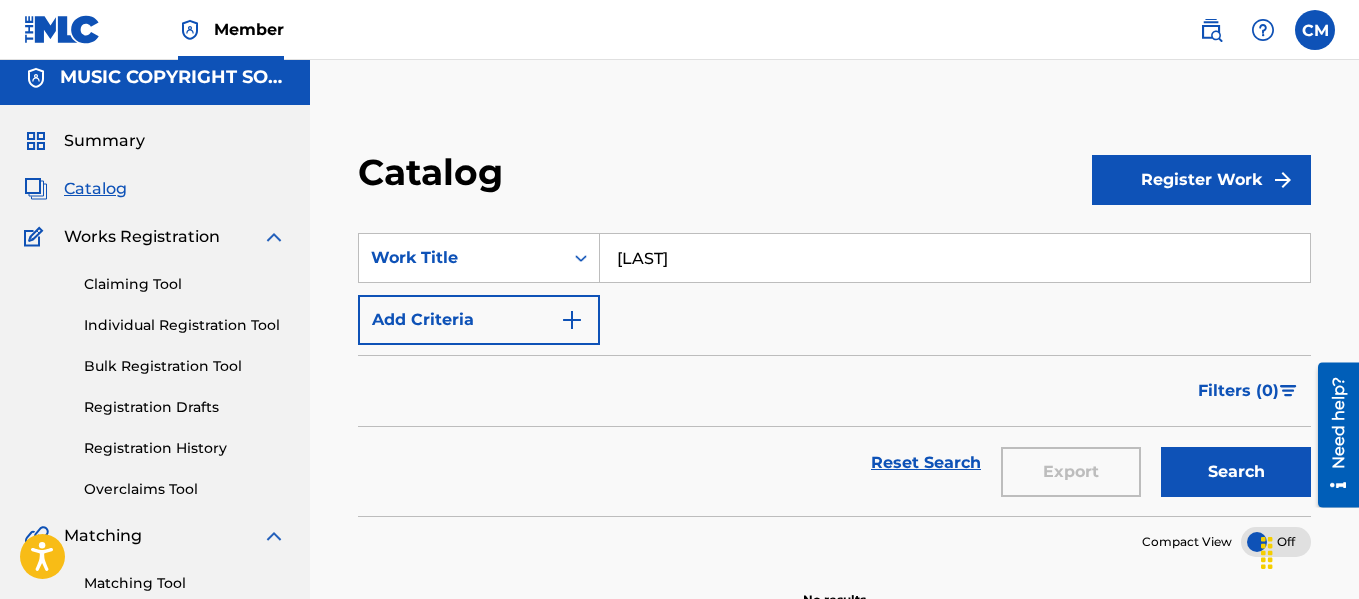scroll, scrollTop: 0, scrollLeft: 0, axis: both 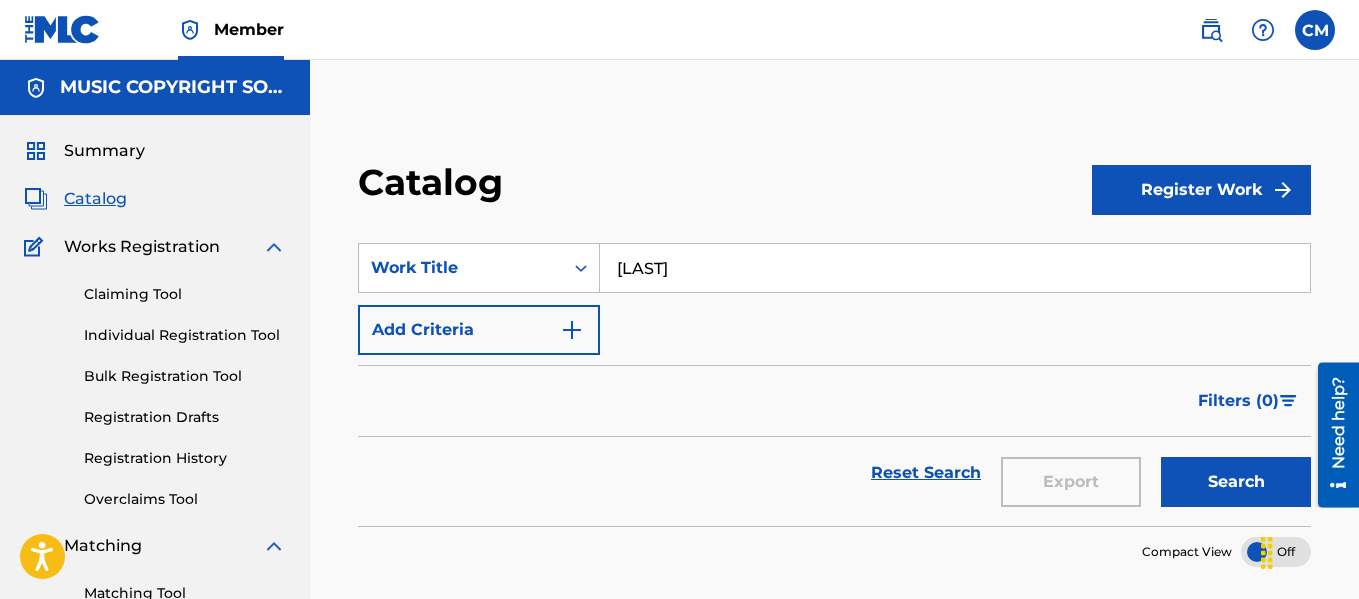 click on "[LAST]" at bounding box center [955, 268] 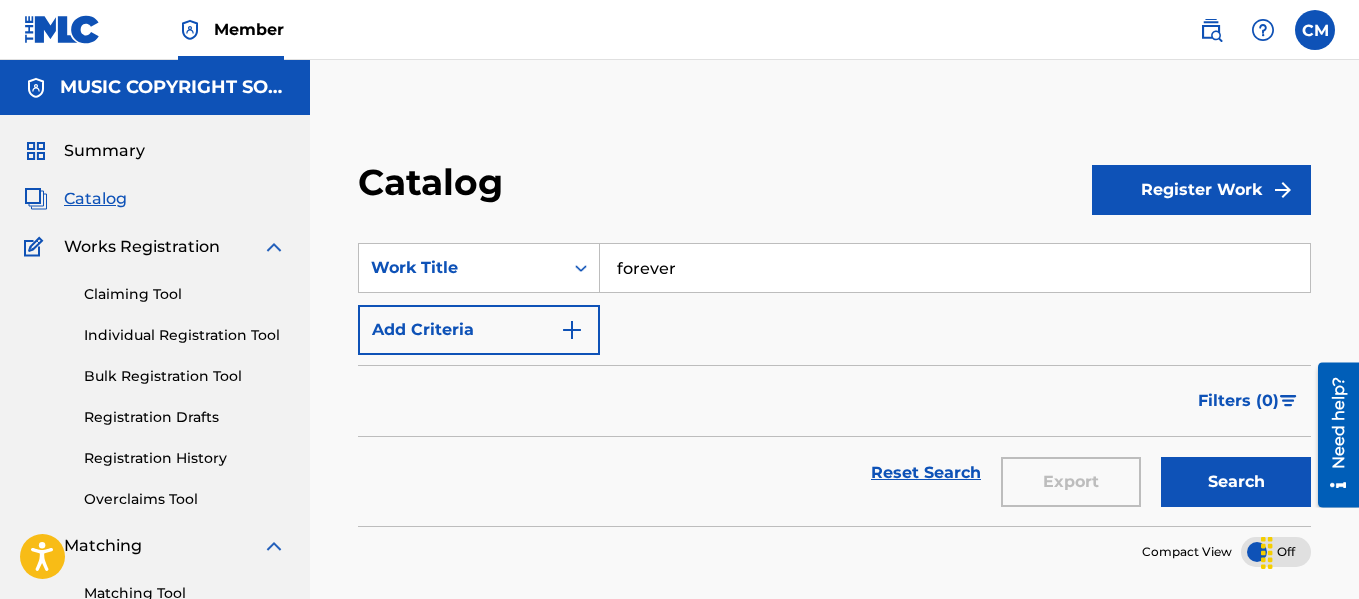 click on "Search" at bounding box center (1236, 482) 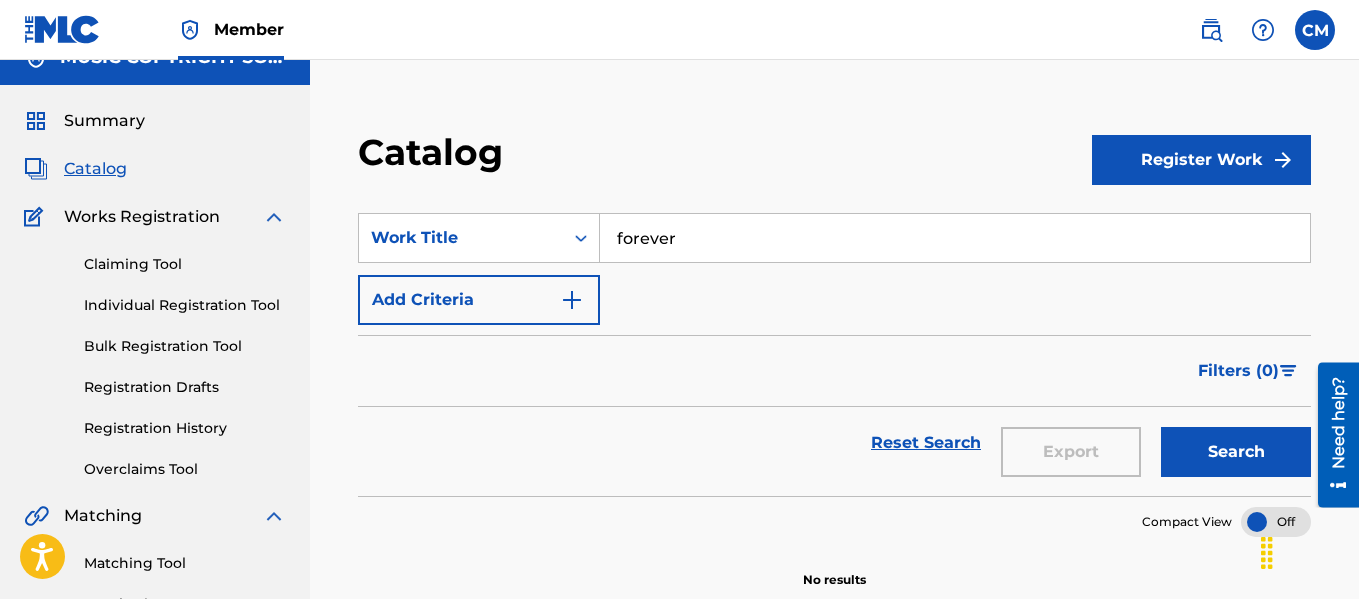 scroll, scrollTop: 0, scrollLeft: 0, axis: both 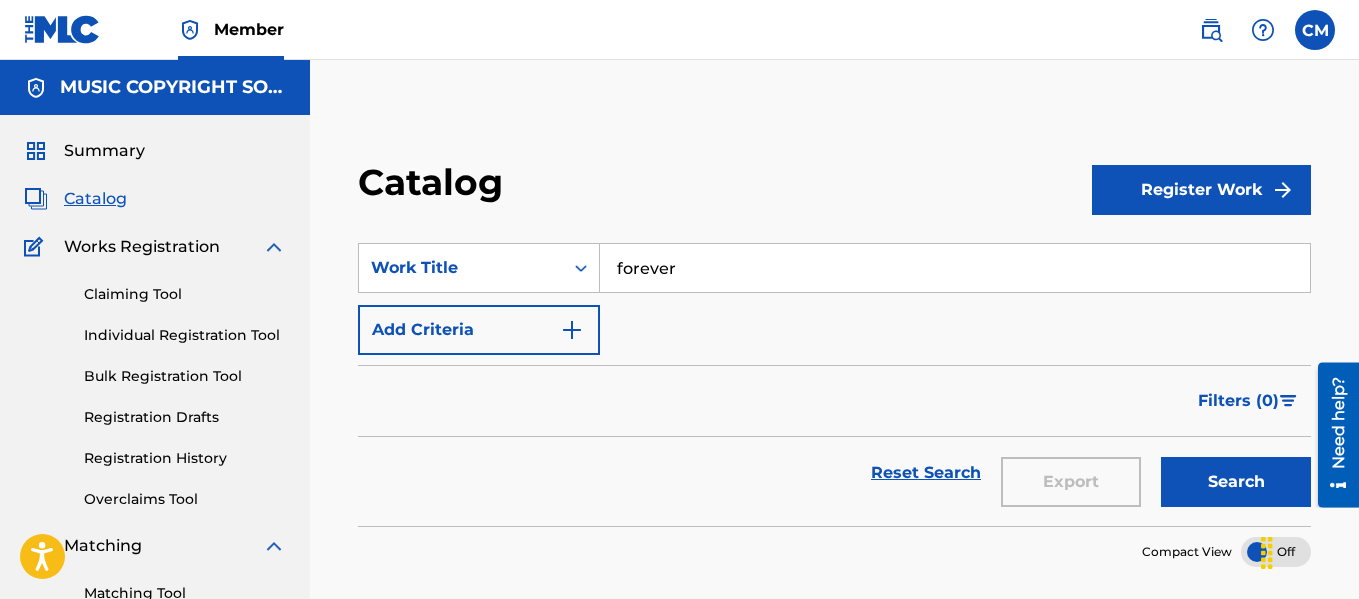 click on "forever" at bounding box center [955, 268] 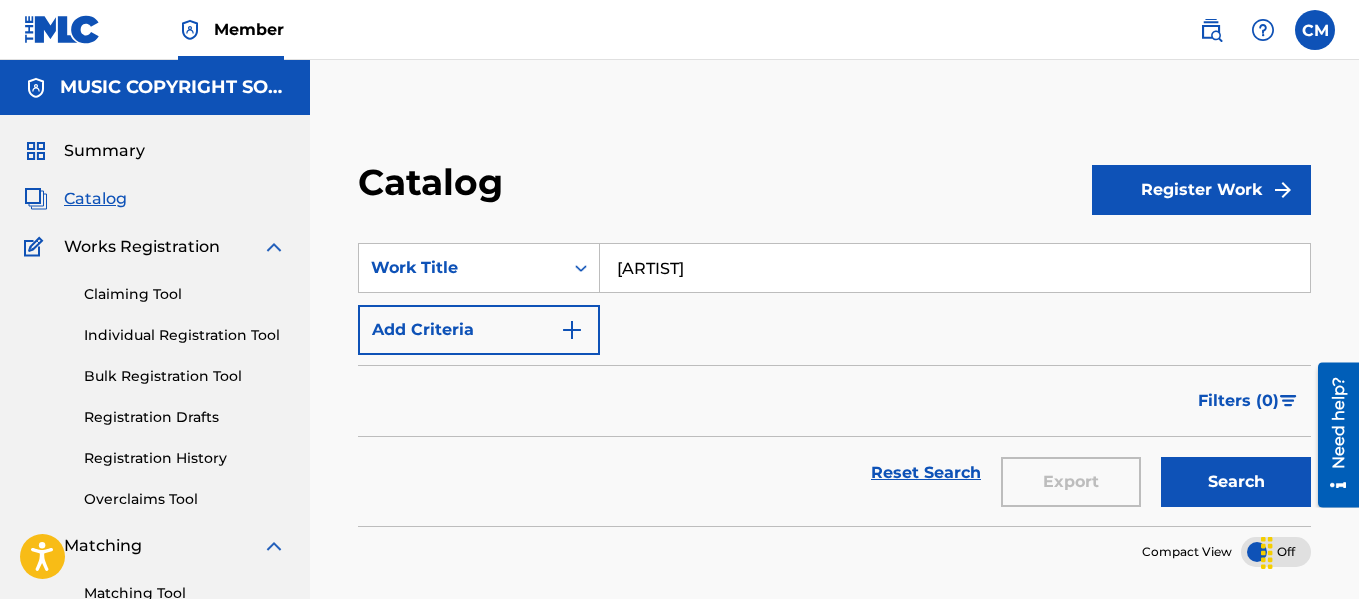 type on "[ARTIST]" 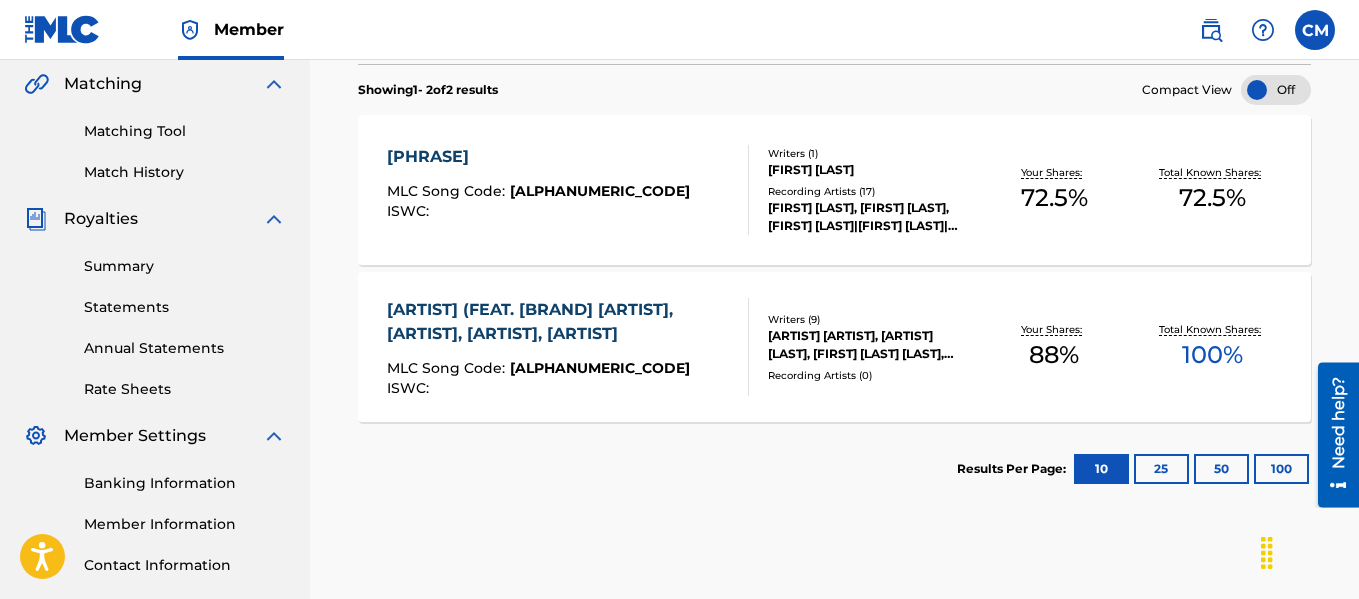 scroll, scrollTop: 464, scrollLeft: 0, axis: vertical 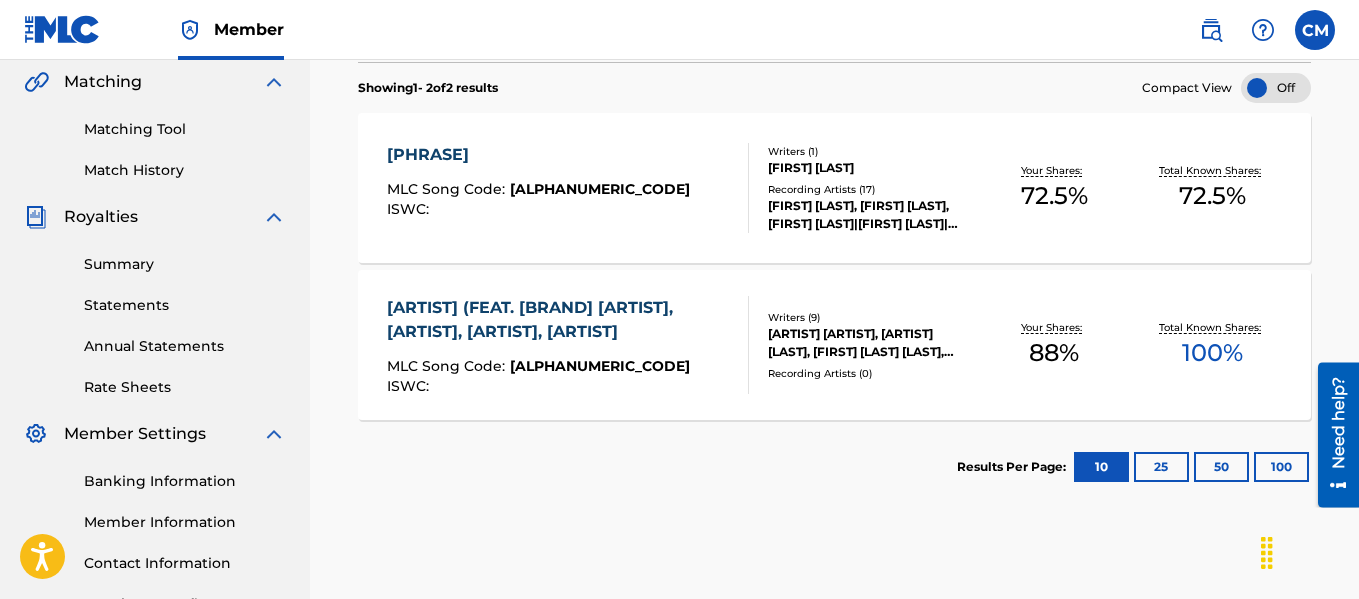 click on "Statements" at bounding box center [185, 305] 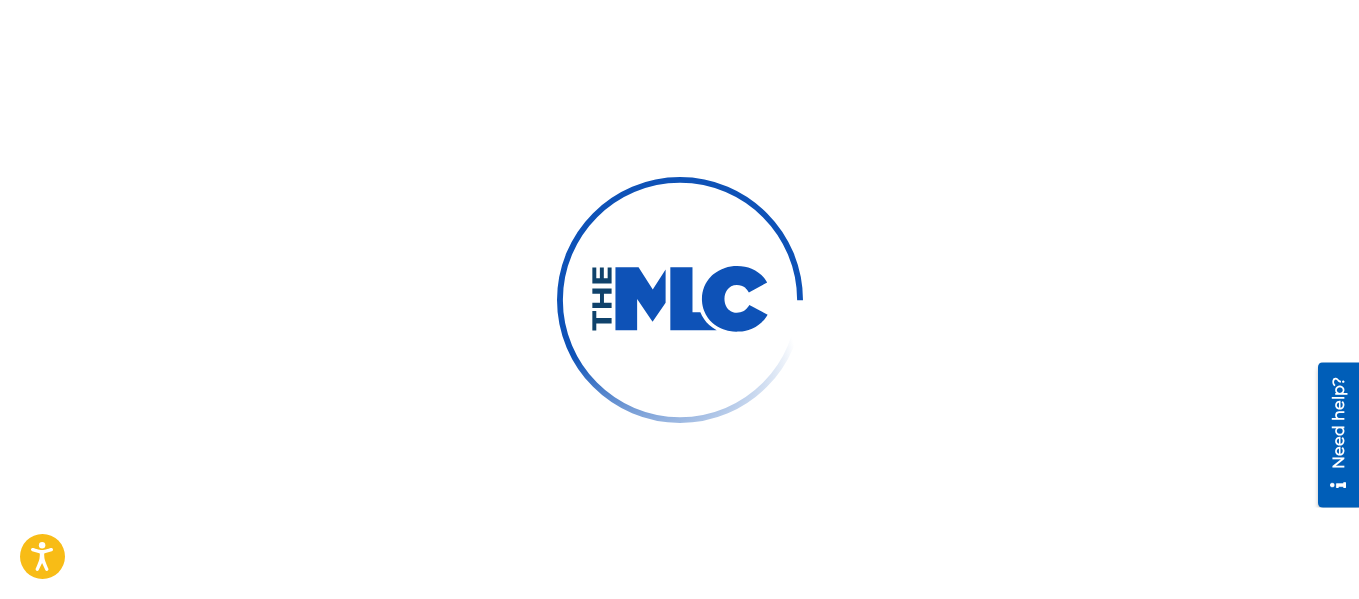 scroll, scrollTop: 0, scrollLeft: 0, axis: both 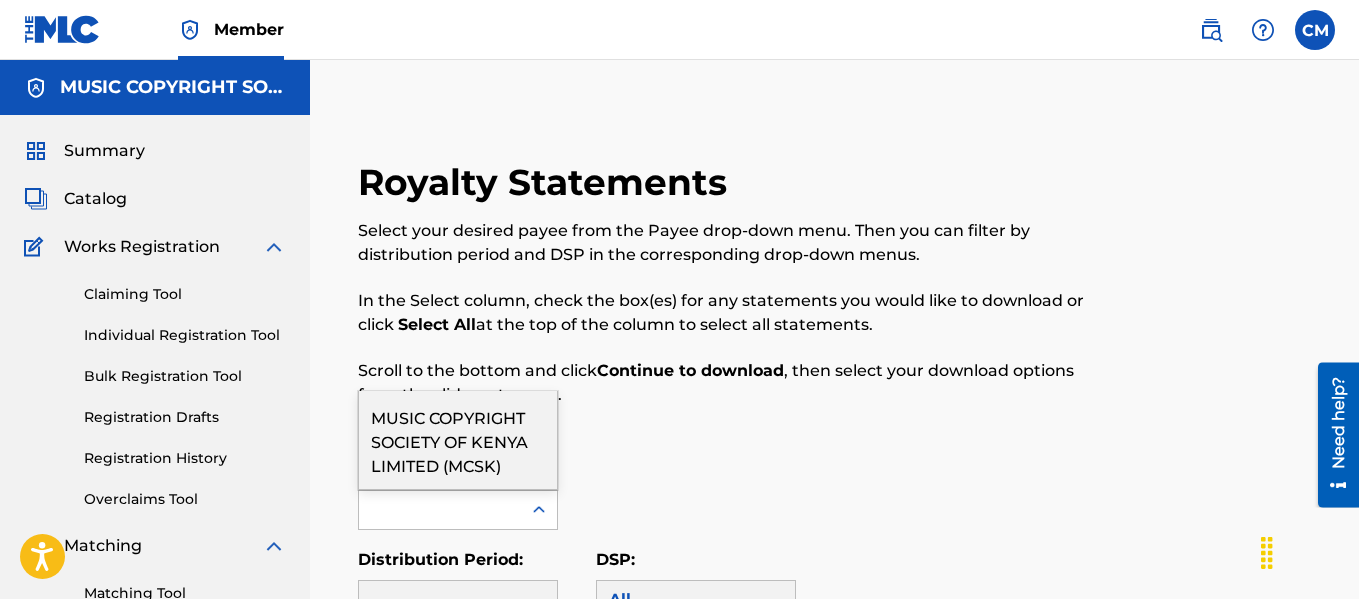 click 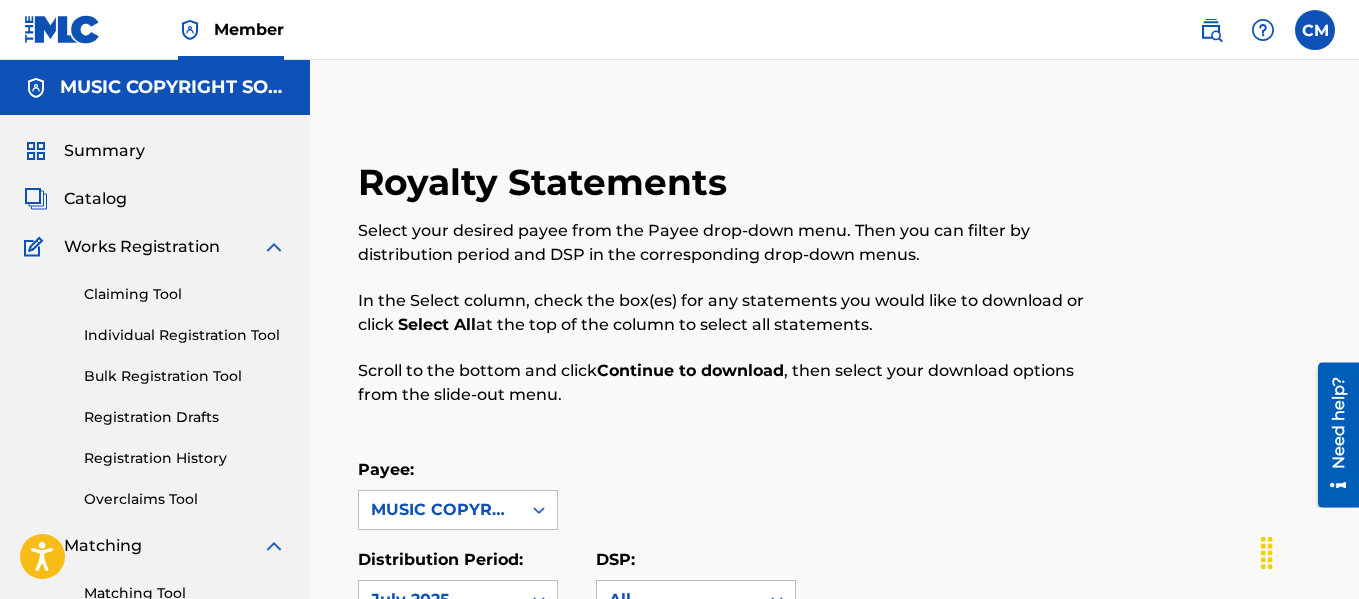 drag, startPoint x: 1358, startPoint y: 249, endPoint x: 1355, endPoint y: 283, distance: 34.132095 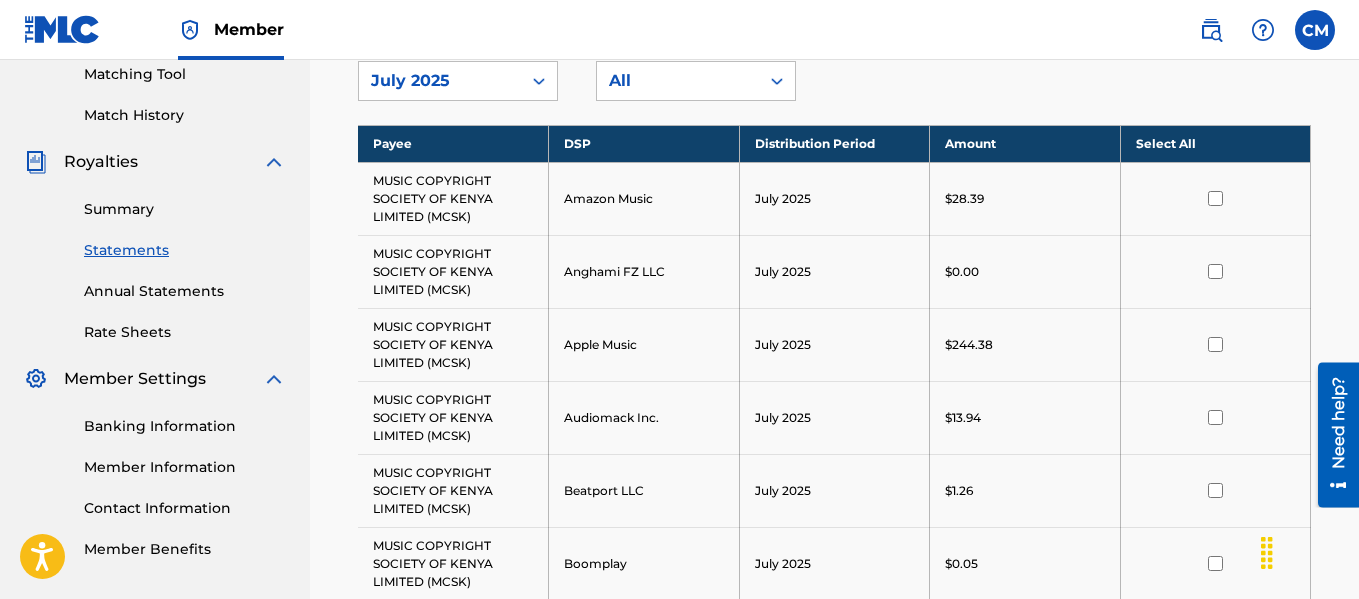 scroll, scrollTop: 537, scrollLeft: 0, axis: vertical 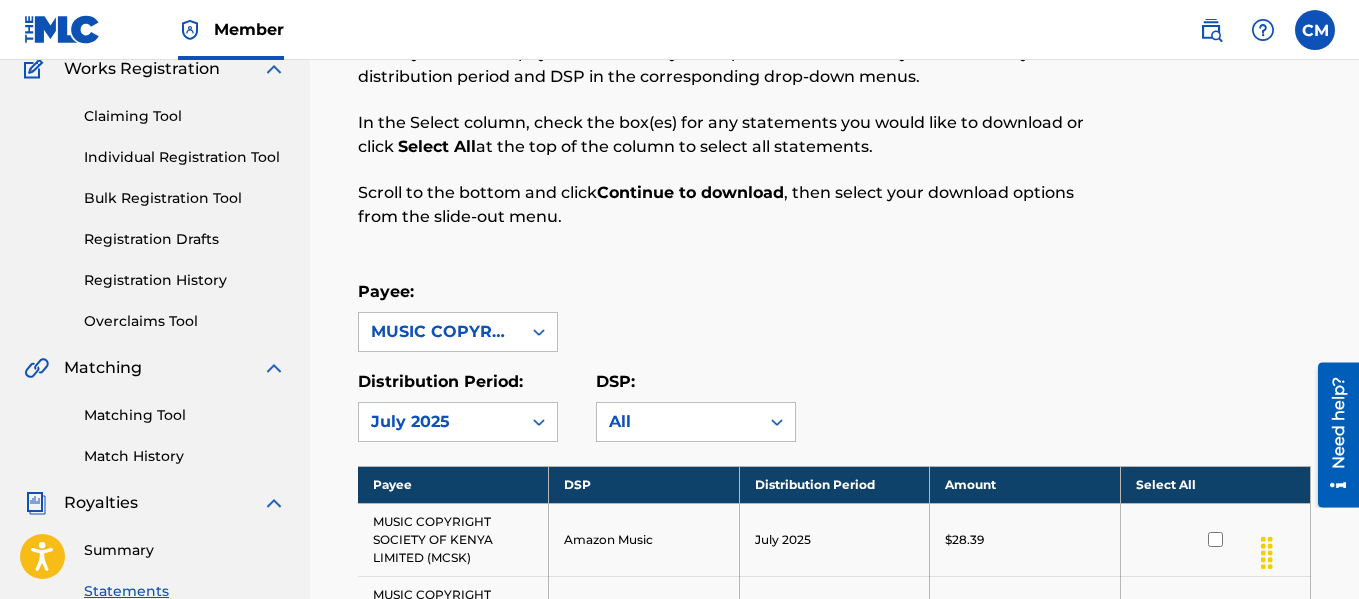 click on "Match History" at bounding box center (185, 456) 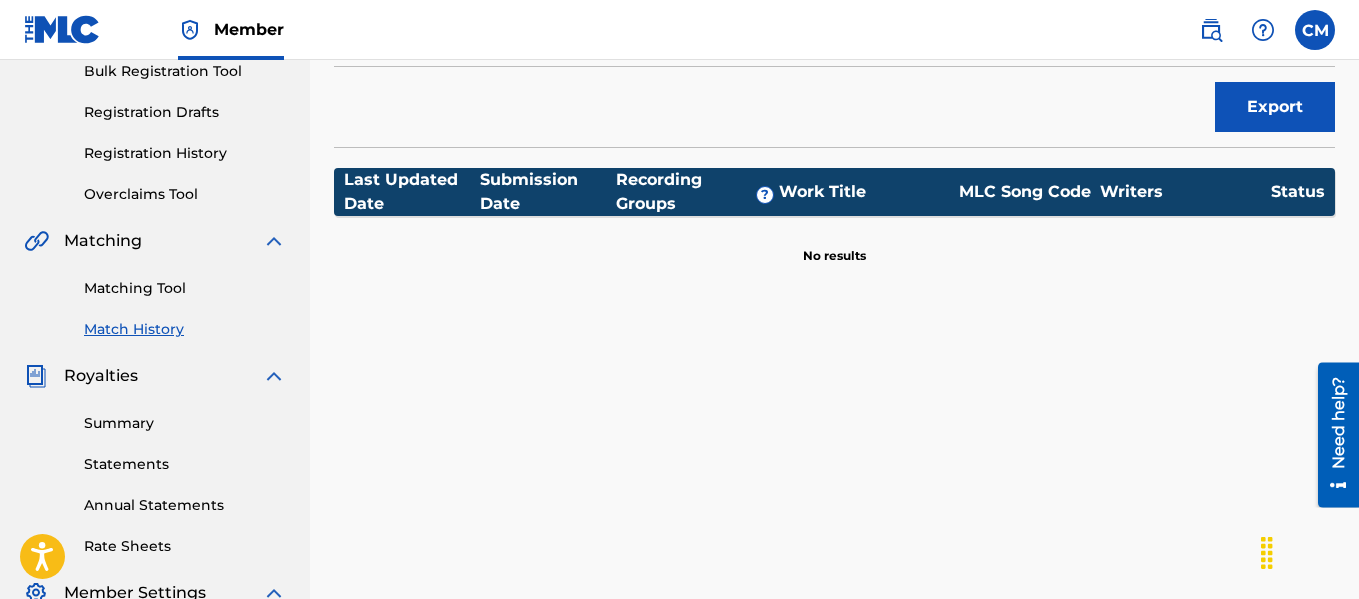 scroll, scrollTop: 600, scrollLeft: 0, axis: vertical 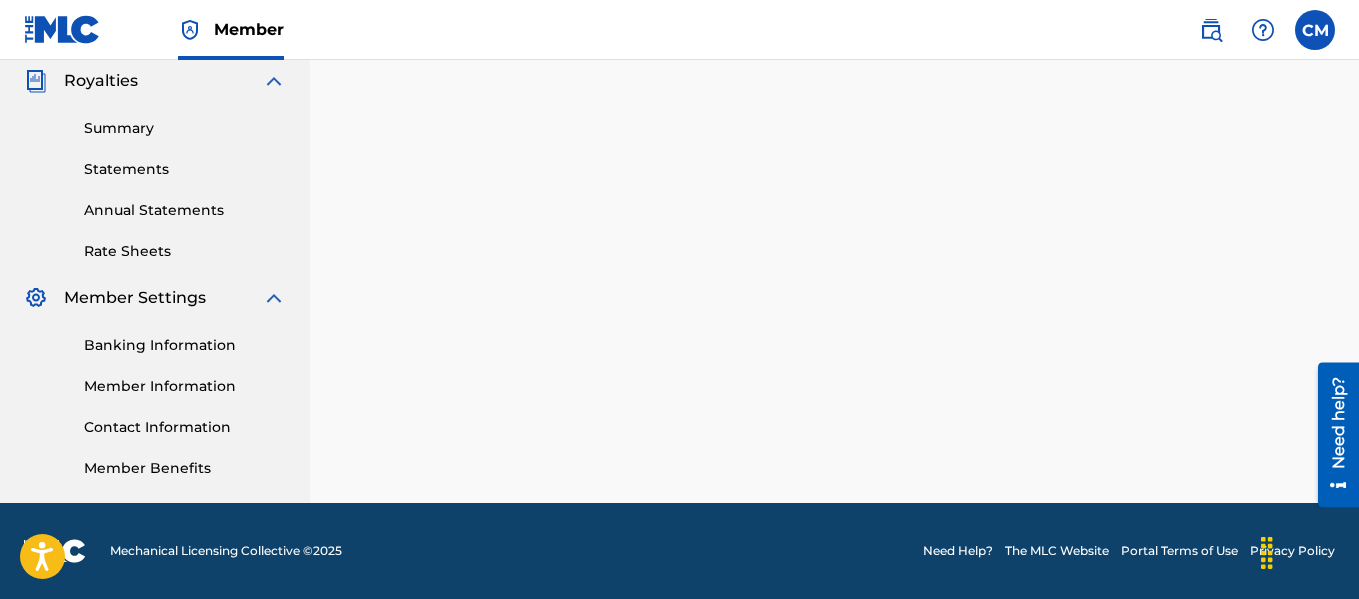 click on "Member Information" at bounding box center [185, 386] 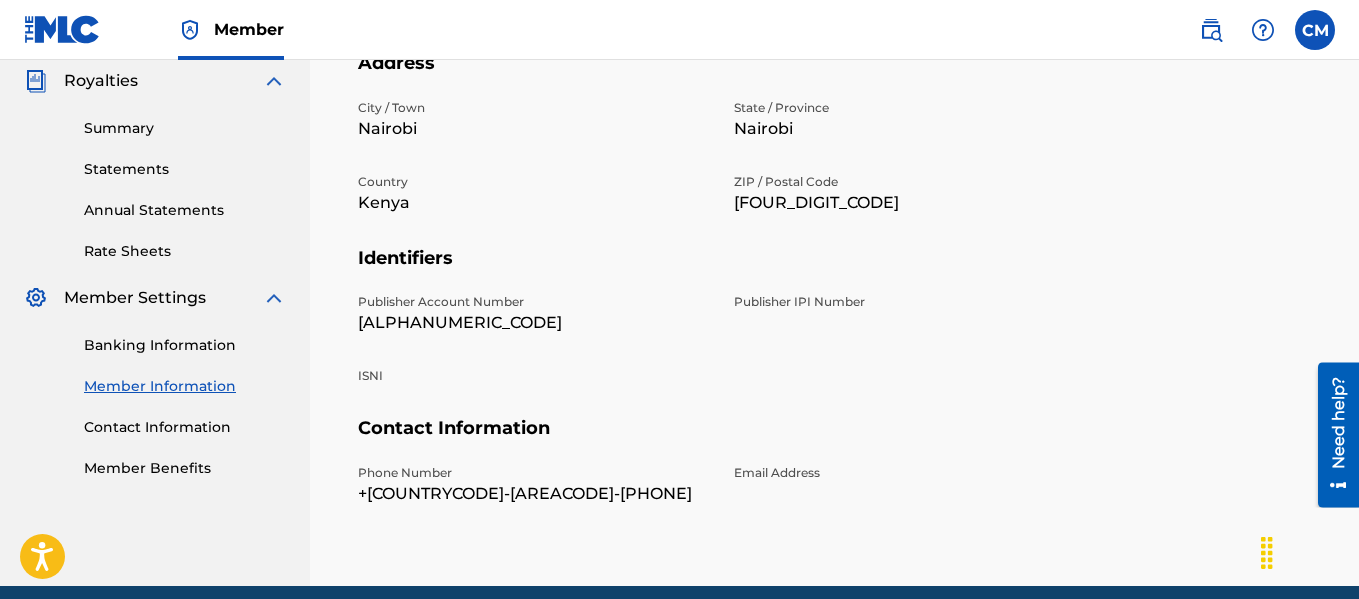 scroll, scrollTop: 0, scrollLeft: 0, axis: both 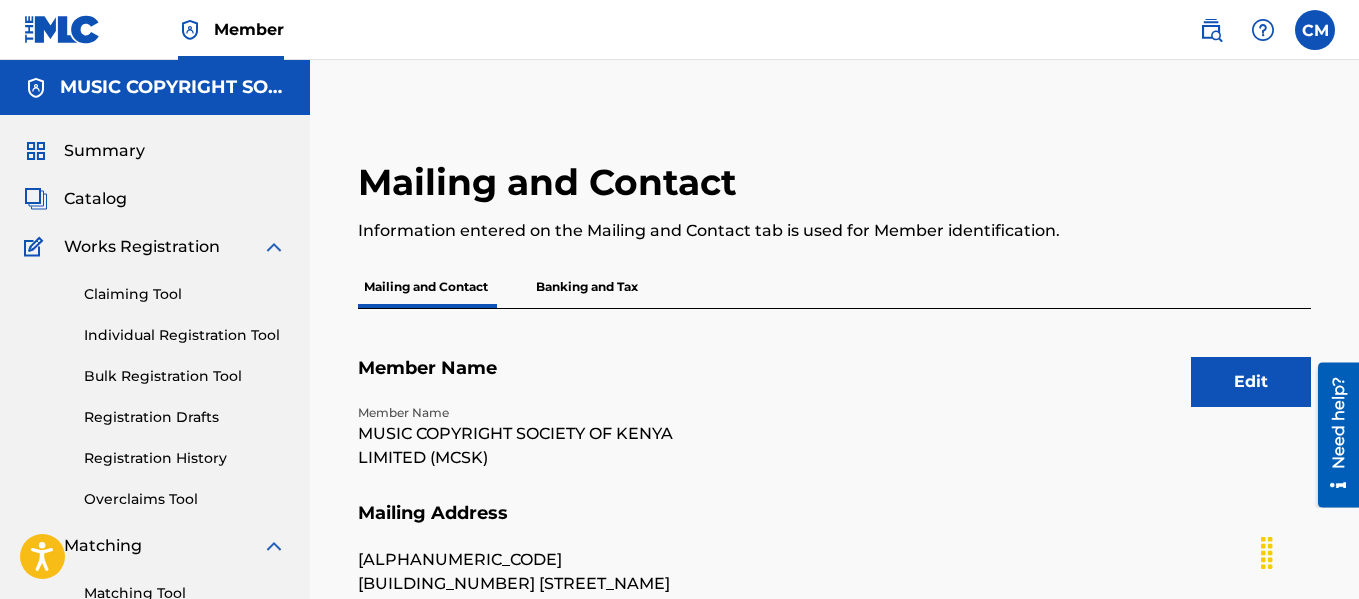 click on "Banking and Tax" at bounding box center [587, 287] 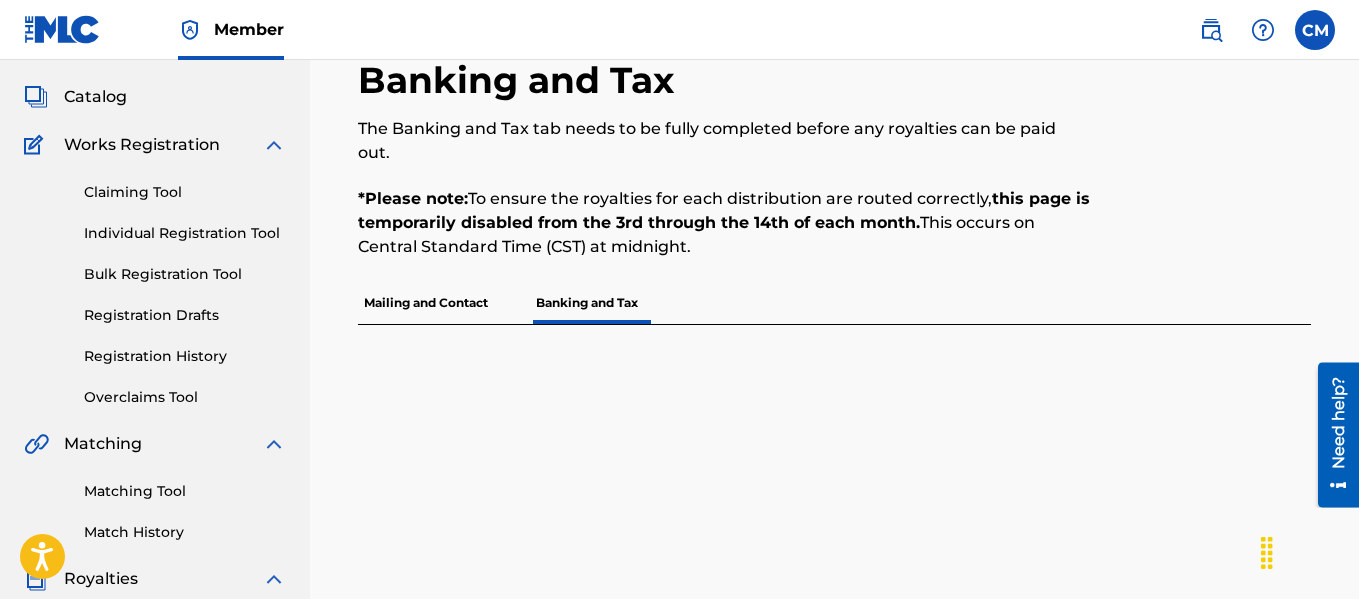 scroll, scrollTop: 0, scrollLeft: 0, axis: both 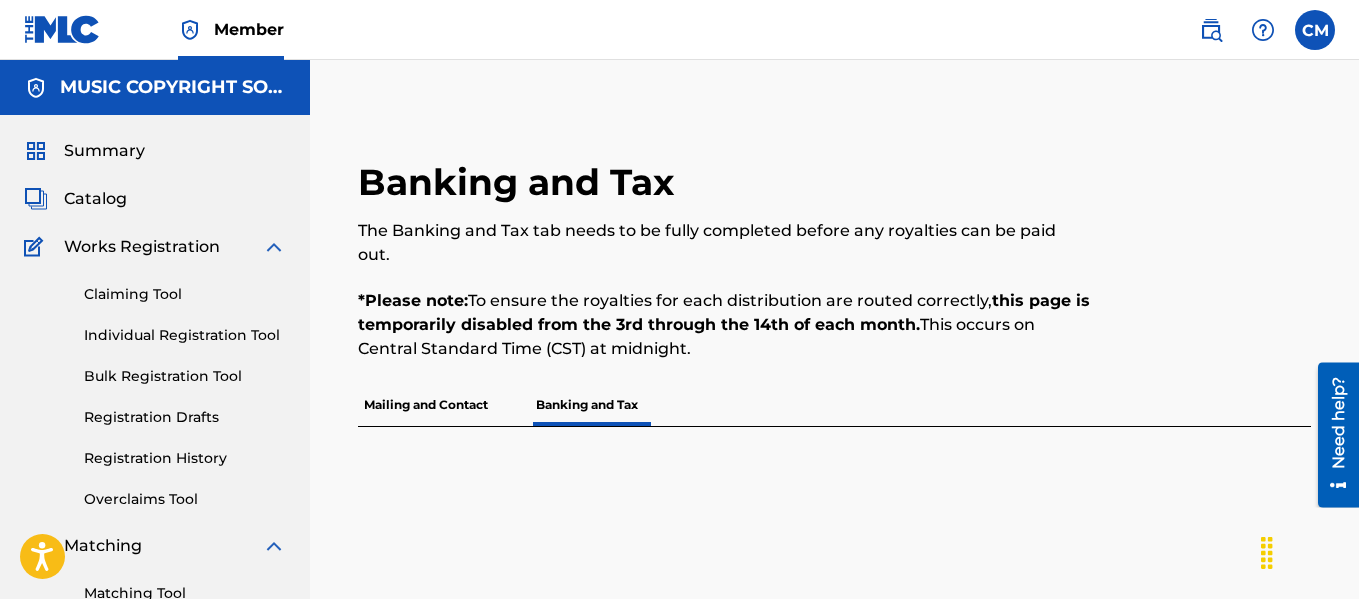 click on "Mailing and Contact" at bounding box center [426, 405] 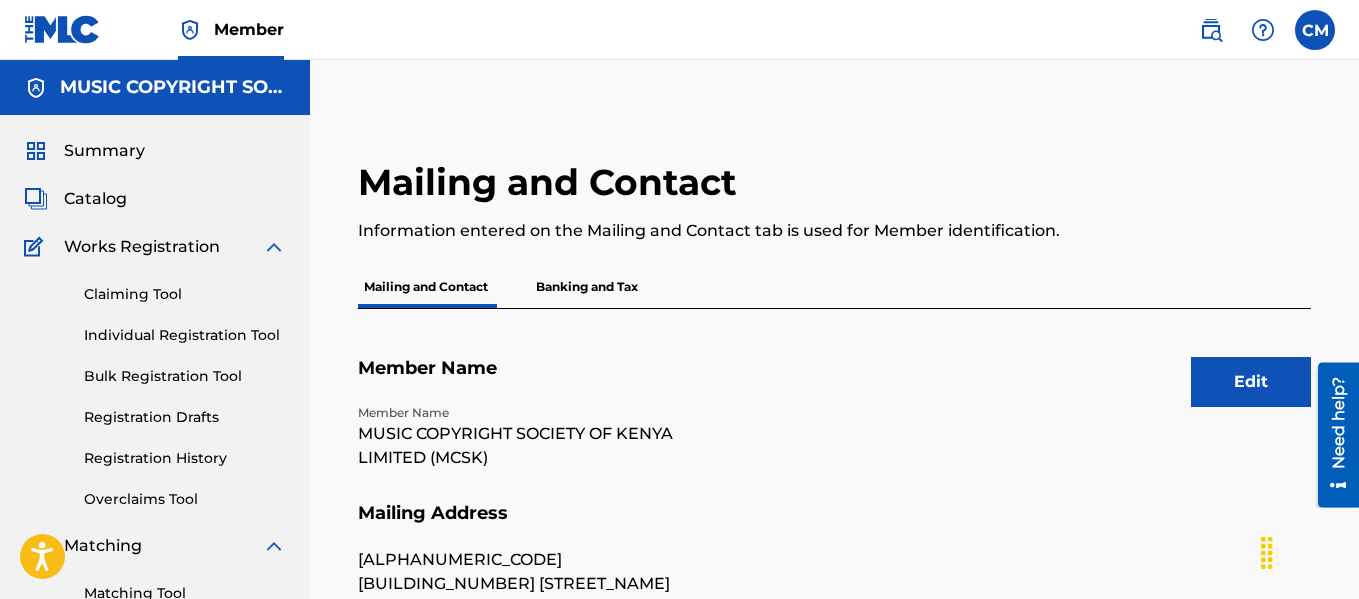 click on "Edit" at bounding box center [1251, 382] 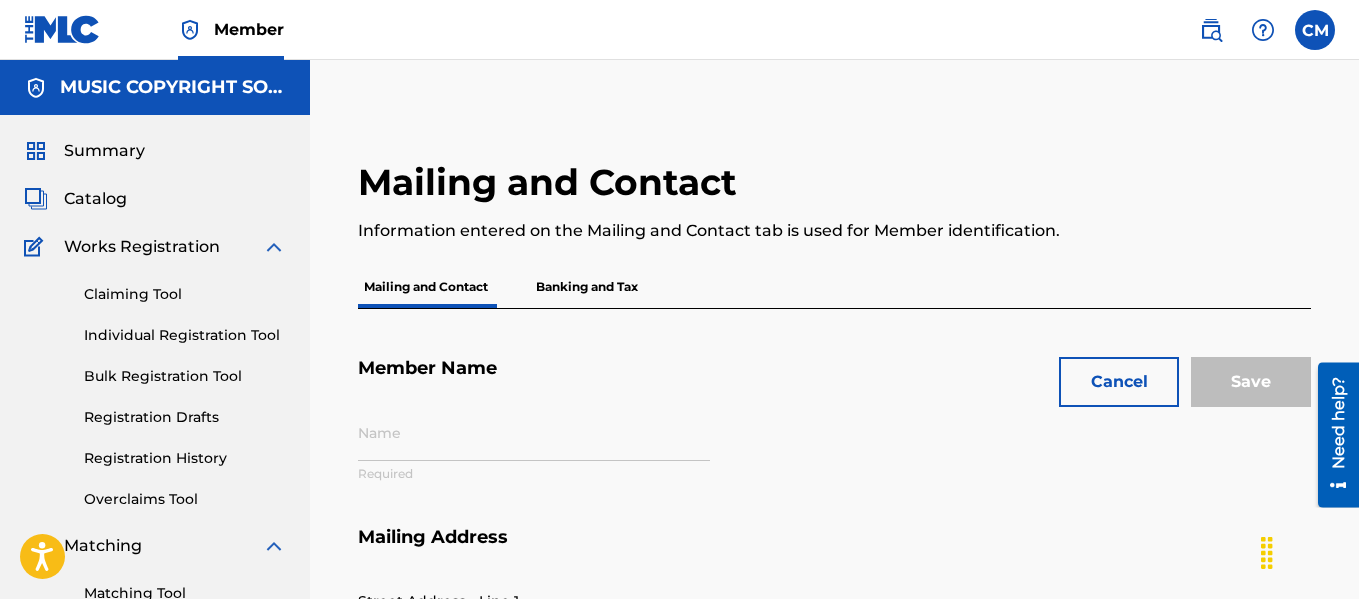 type on "MUSIC COPYRIGHT SOCIETY OF KENYA LIMITED (MCSK)" 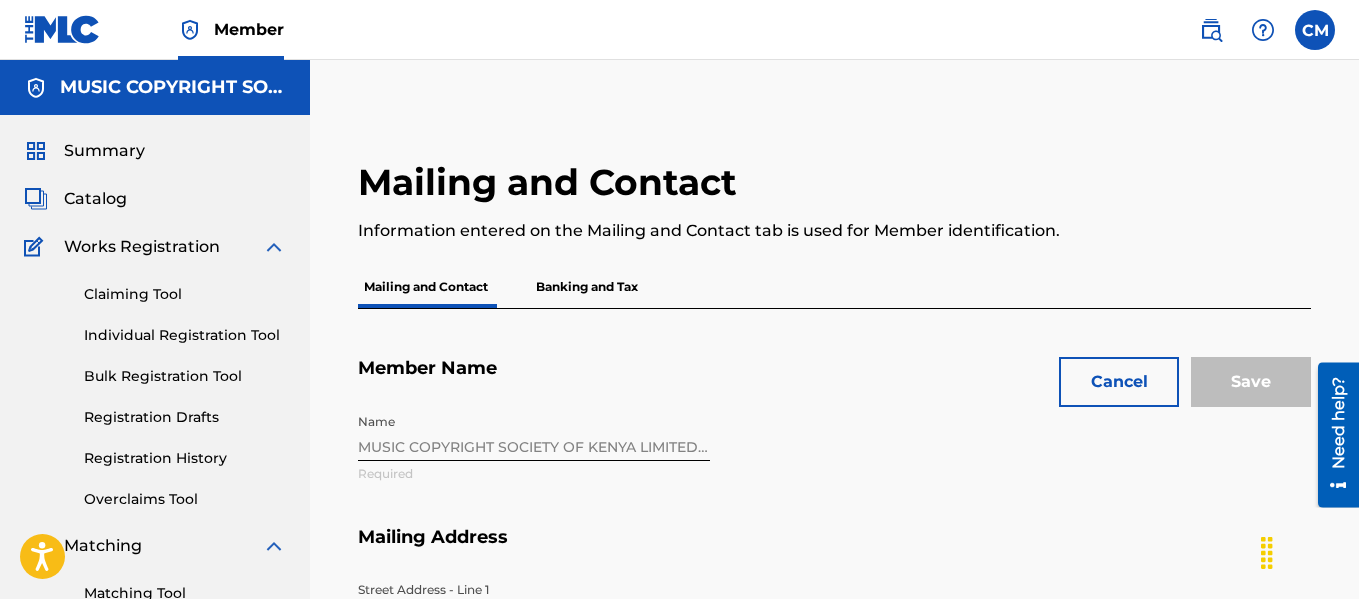 click on "Cancel" at bounding box center [1119, 382] 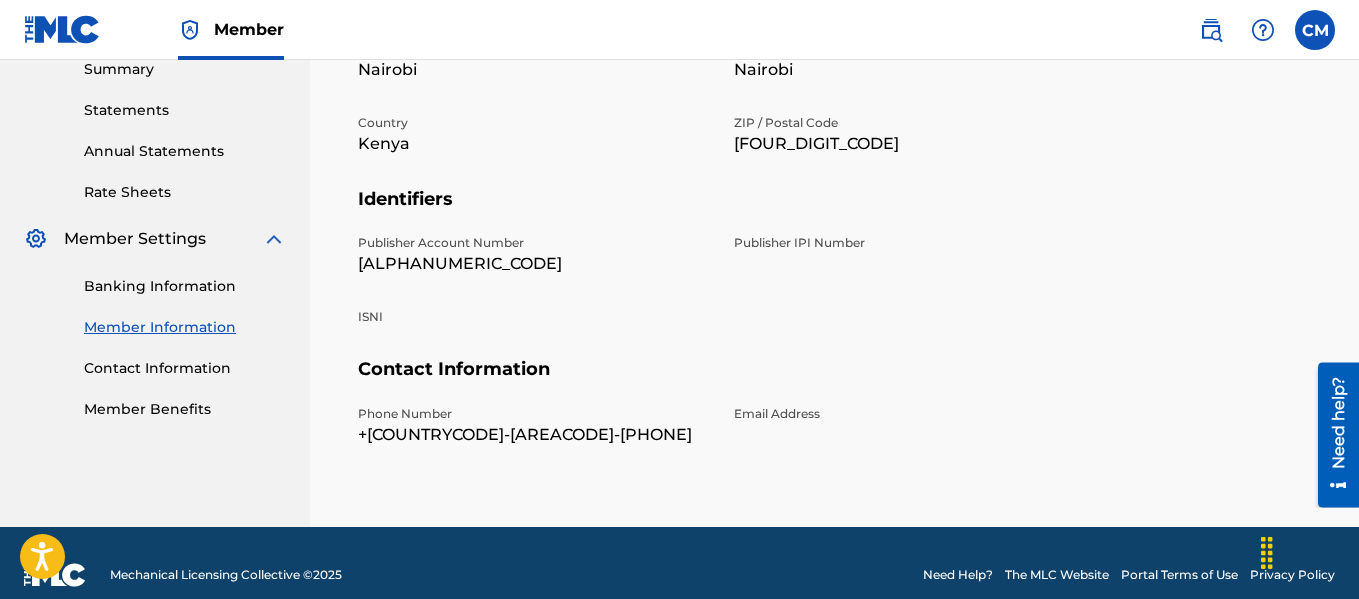 scroll, scrollTop: 683, scrollLeft: 0, axis: vertical 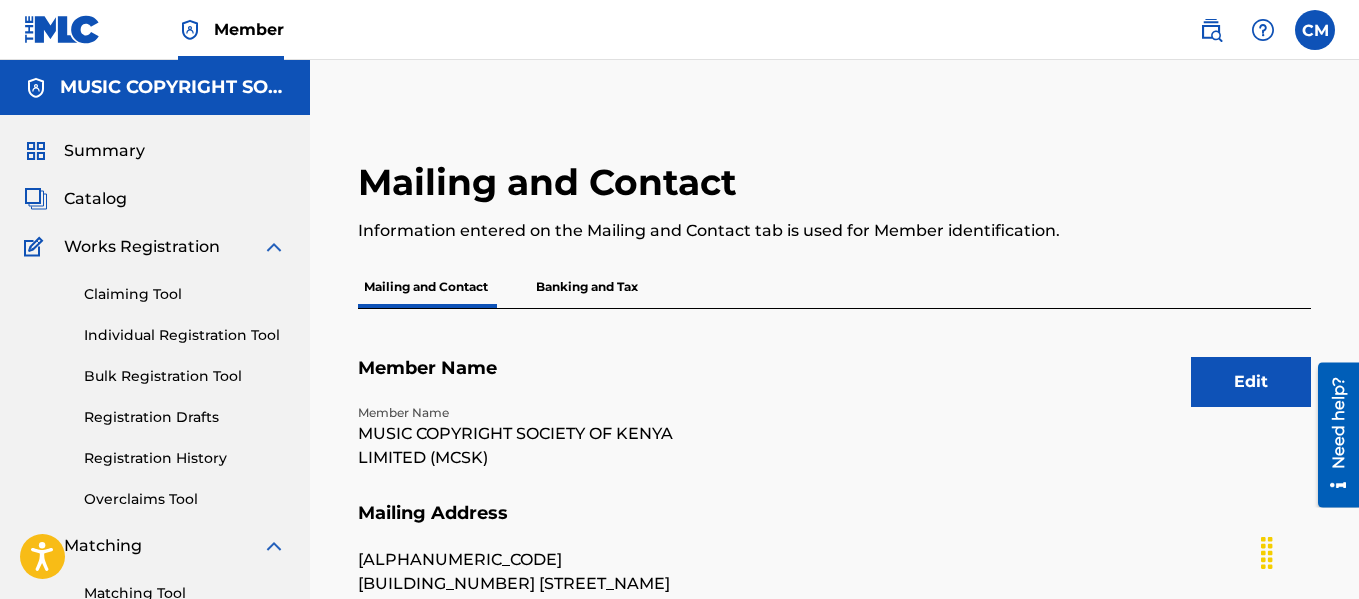 click on "Summary" at bounding box center [104, 151] 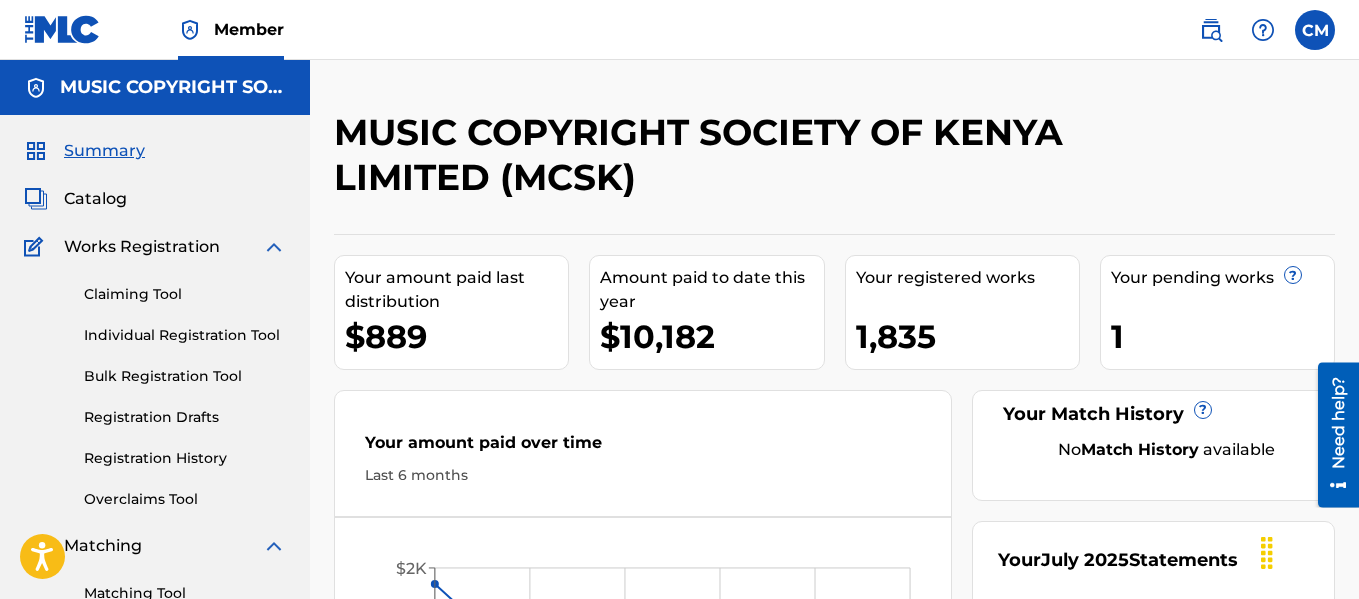 click on "Claiming Tool" at bounding box center (185, 294) 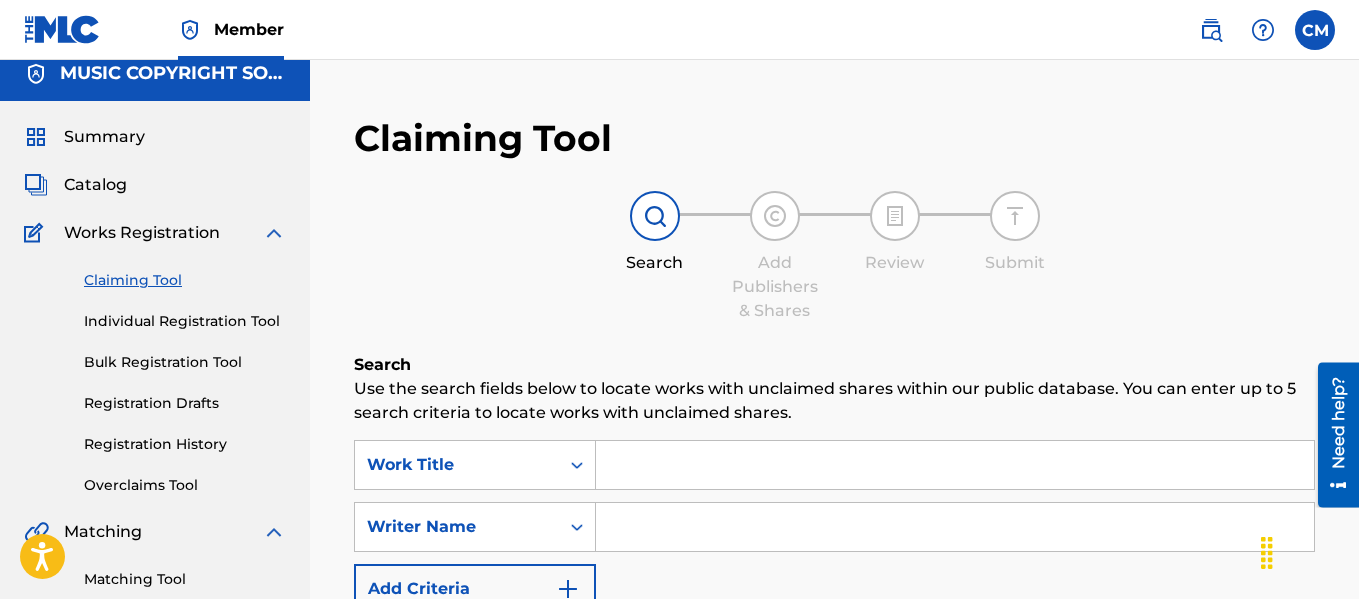 scroll, scrollTop: 0, scrollLeft: 0, axis: both 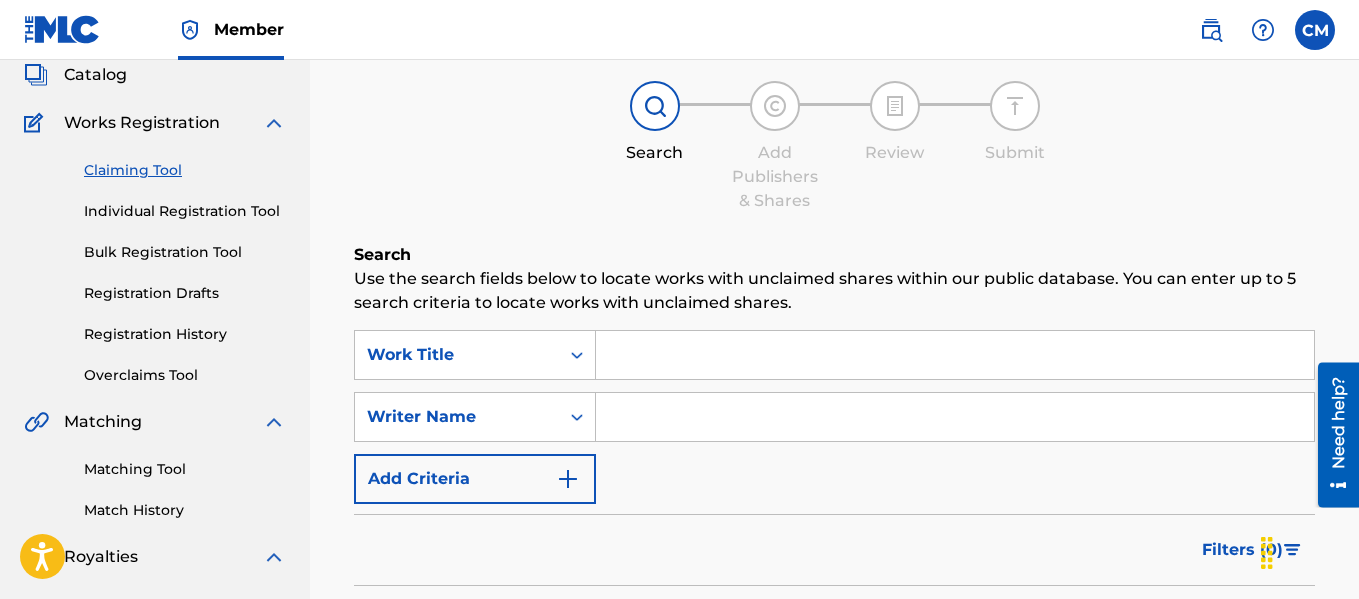 click on "Individual Registration Tool" at bounding box center [185, 211] 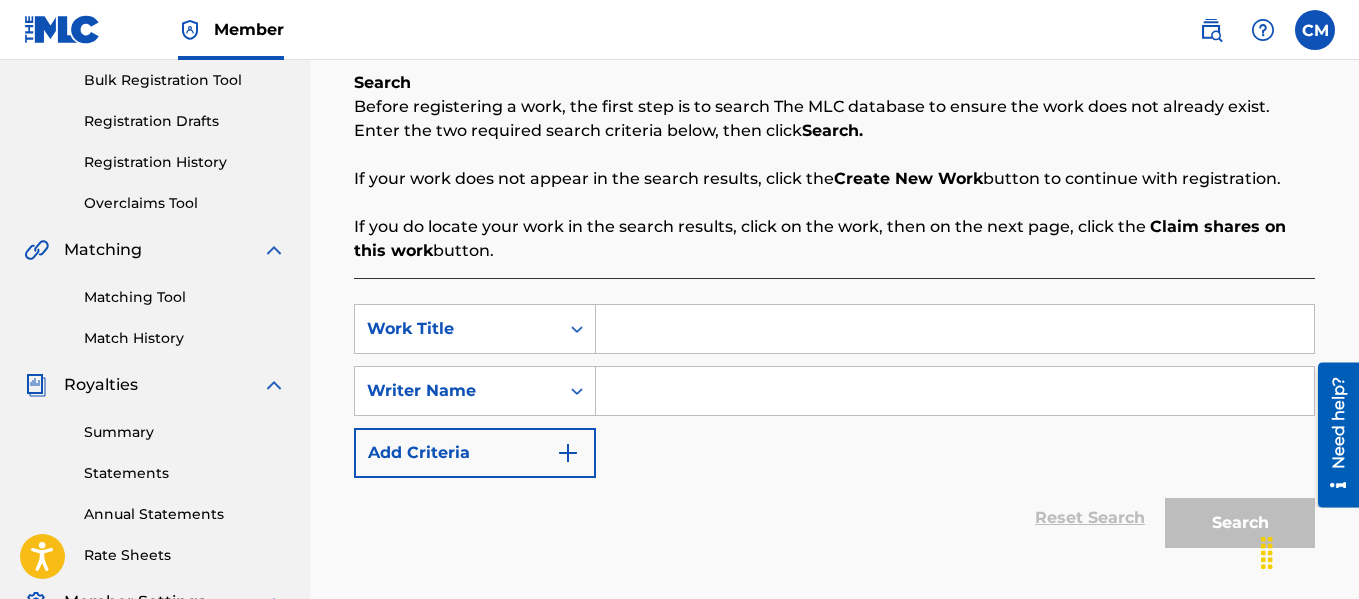 scroll, scrollTop: 297, scrollLeft: 0, axis: vertical 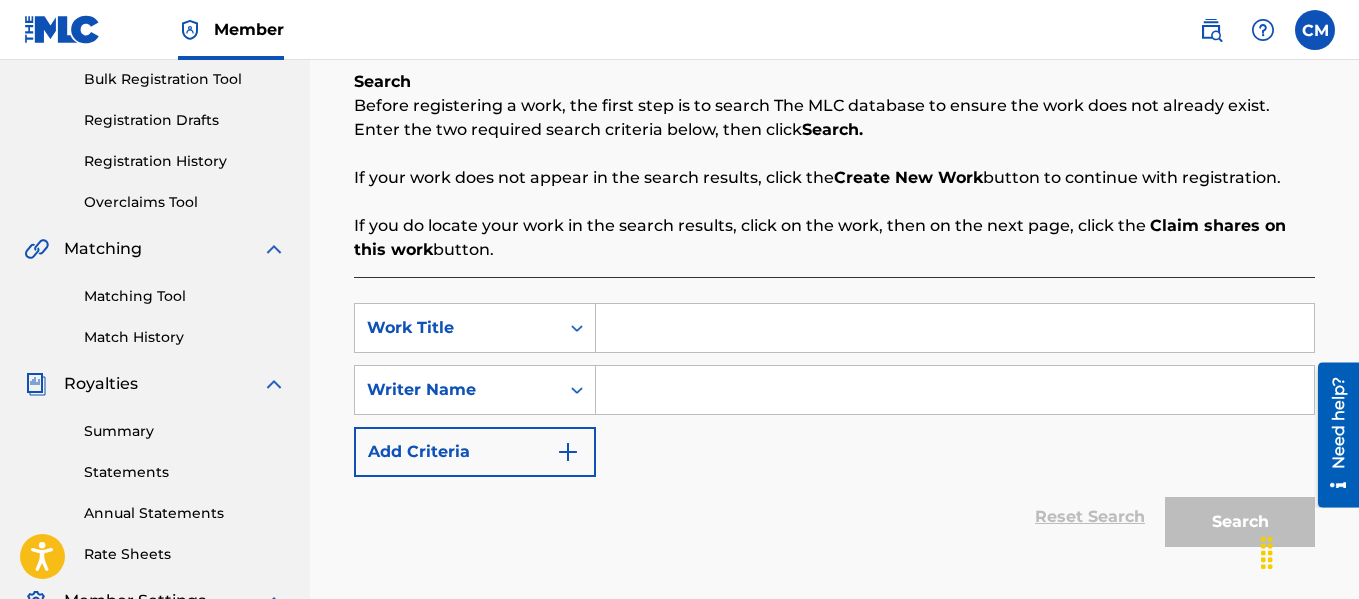 click on "Matching Tool" at bounding box center (185, 296) 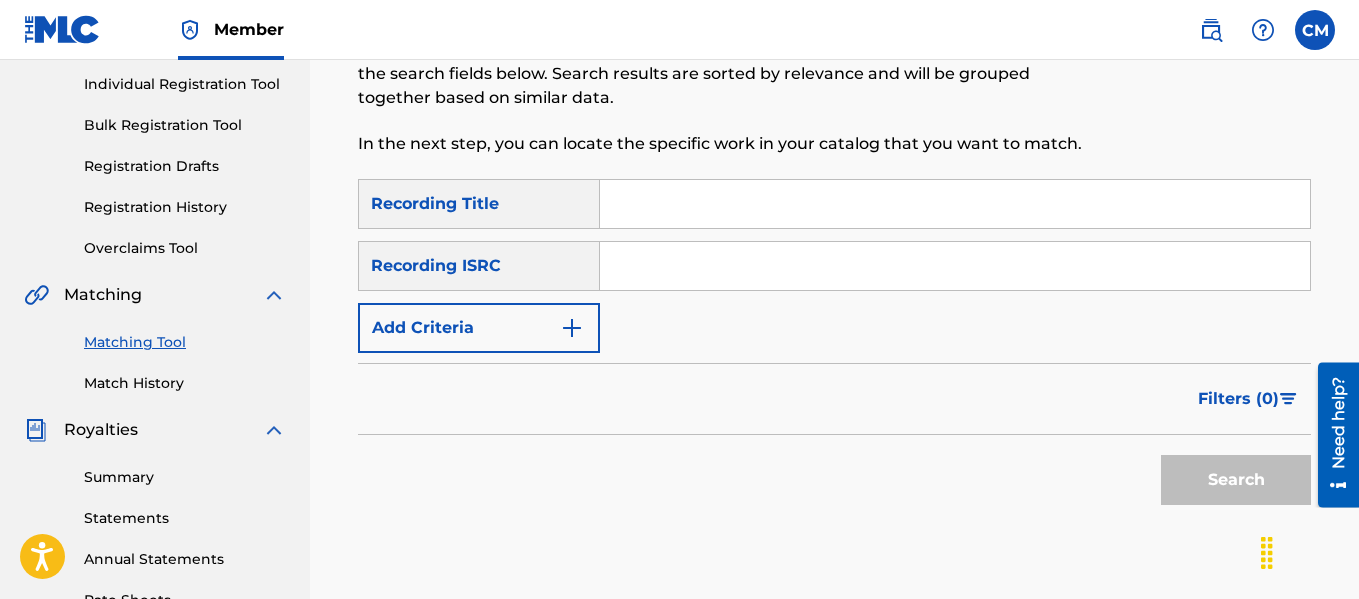 scroll, scrollTop: 266, scrollLeft: 0, axis: vertical 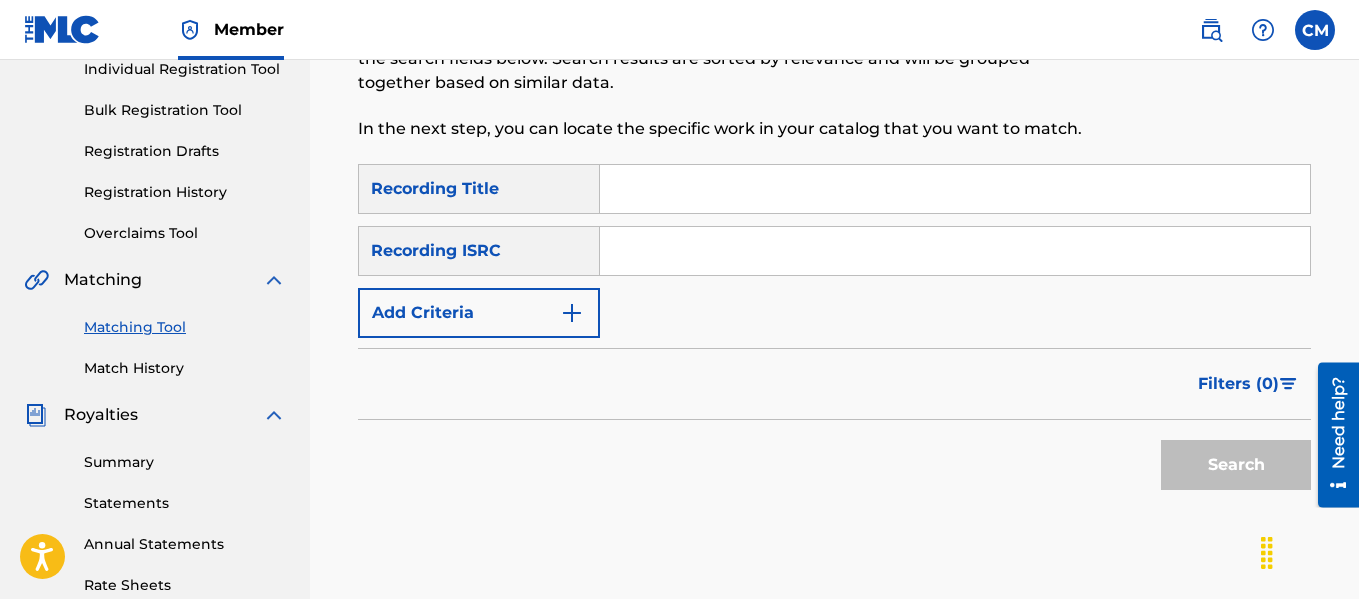 click on "Match History" at bounding box center [185, 368] 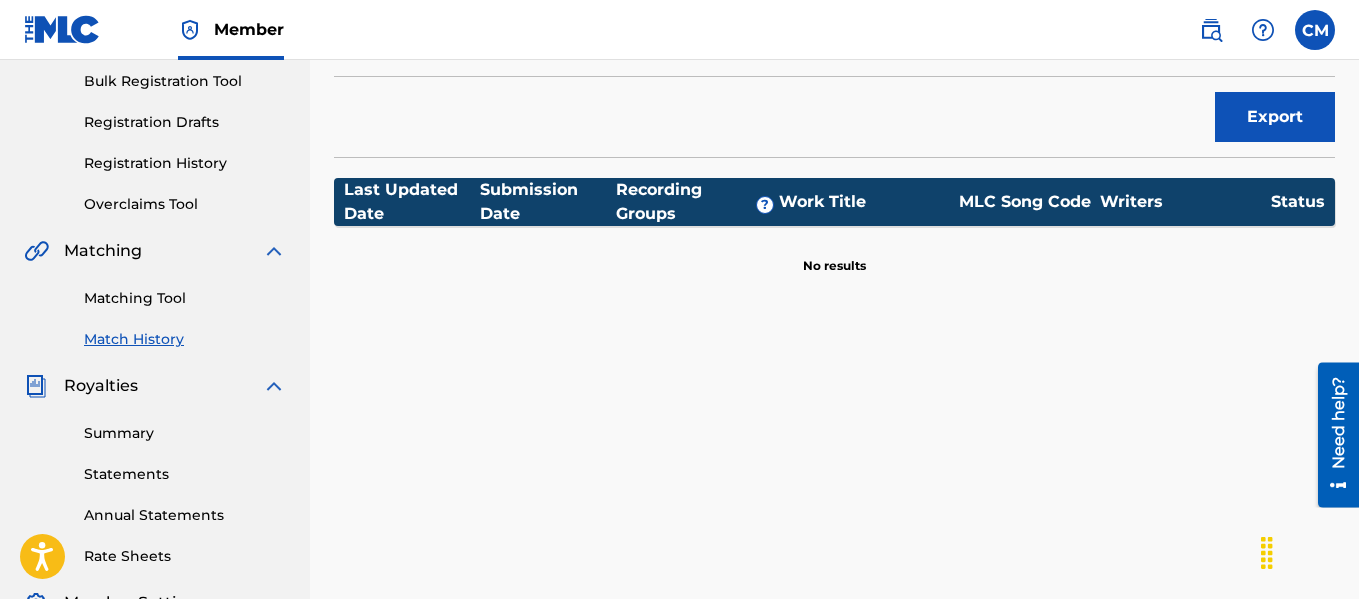 scroll, scrollTop: 302, scrollLeft: 0, axis: vertical 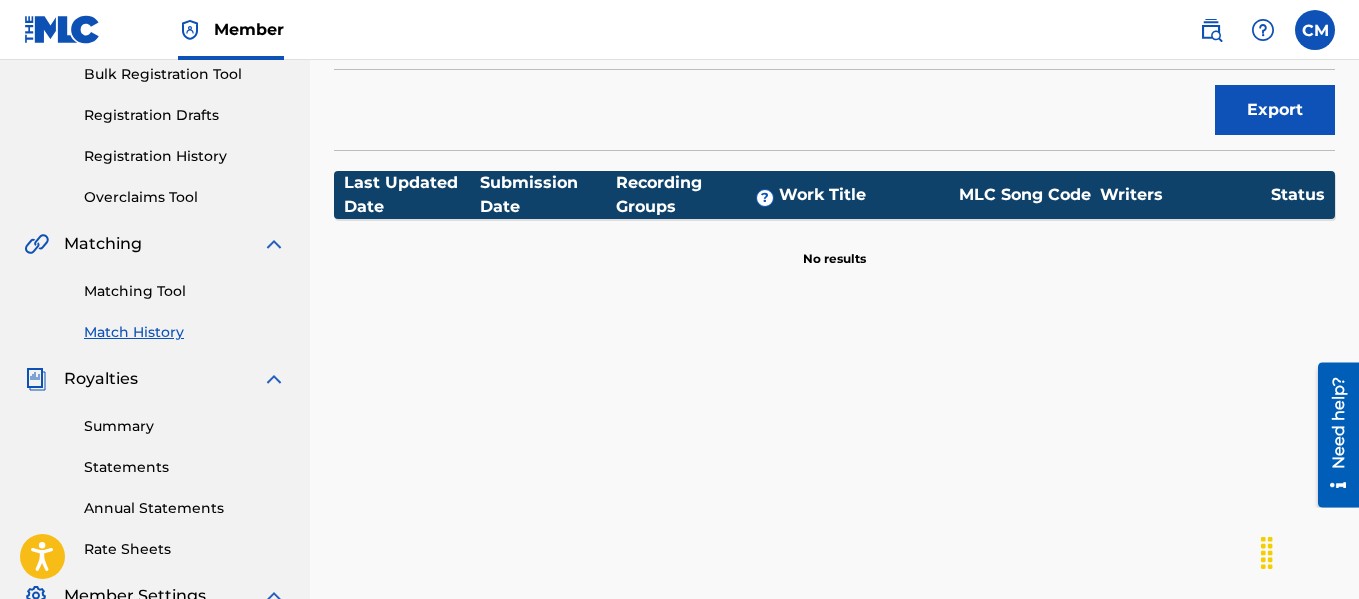 click on "Summary" at bounding box center [185, 426] 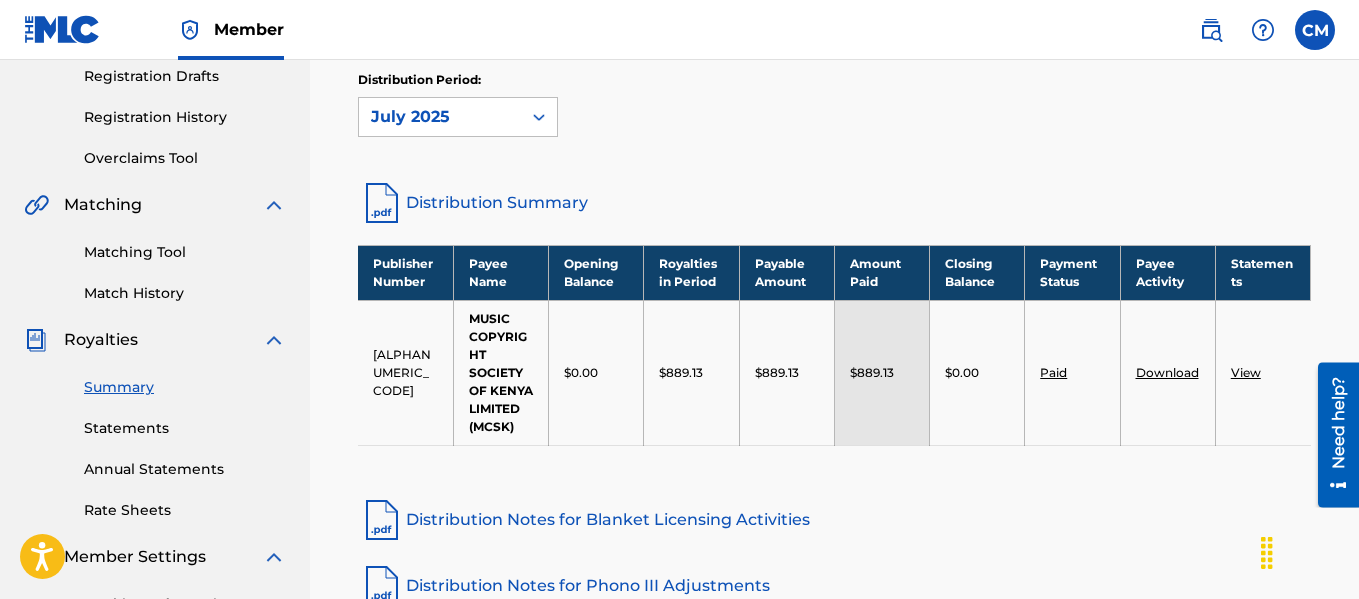 scroll, scrollTop: 352, scrollLeft: 0, axis: vertical 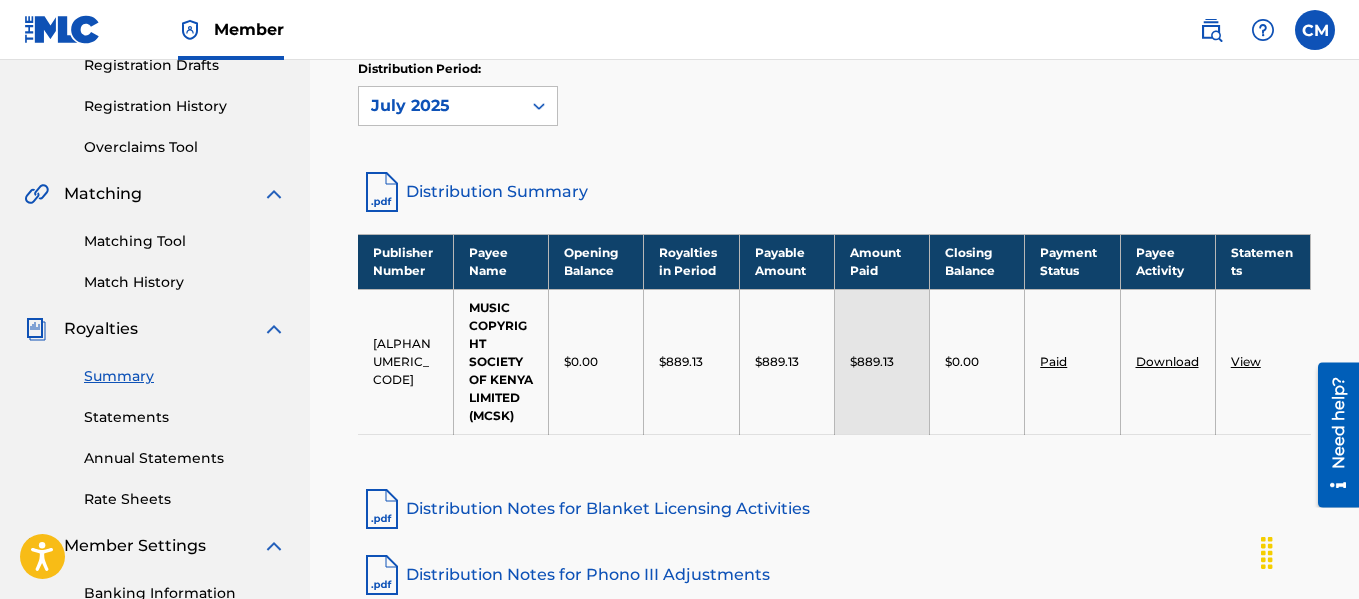 click on "View" at bounding box center [1246, 361] 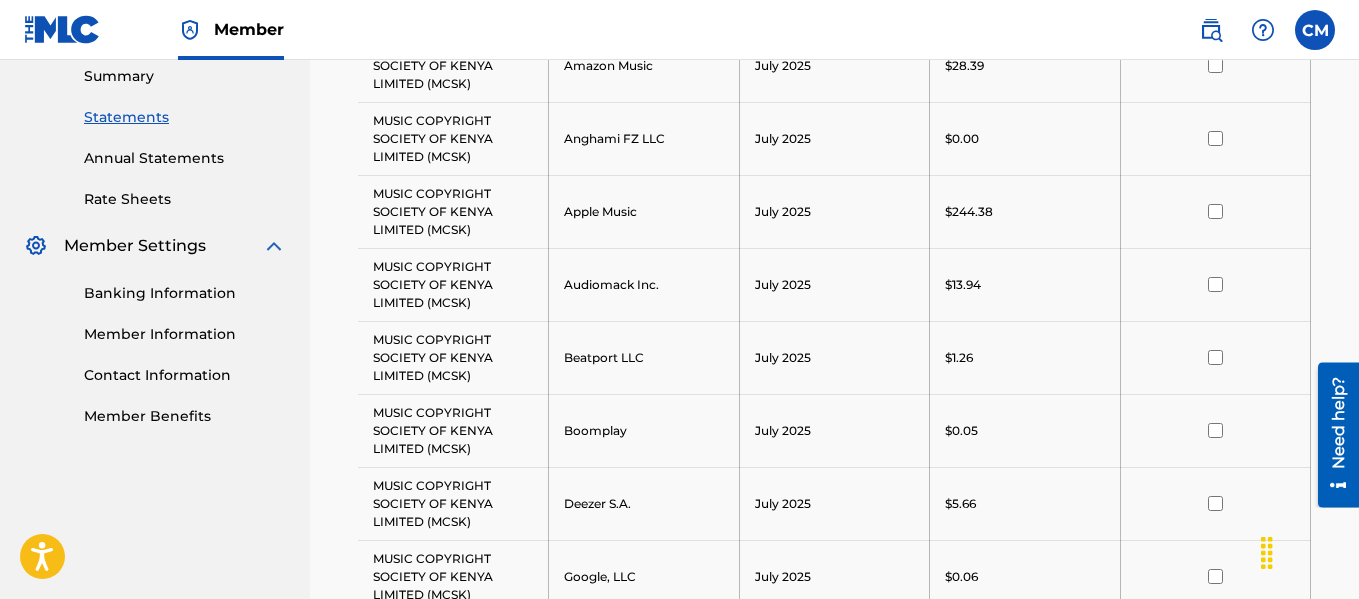 scroll, scrollTop: 0, scrollLeft: 0, axis: both 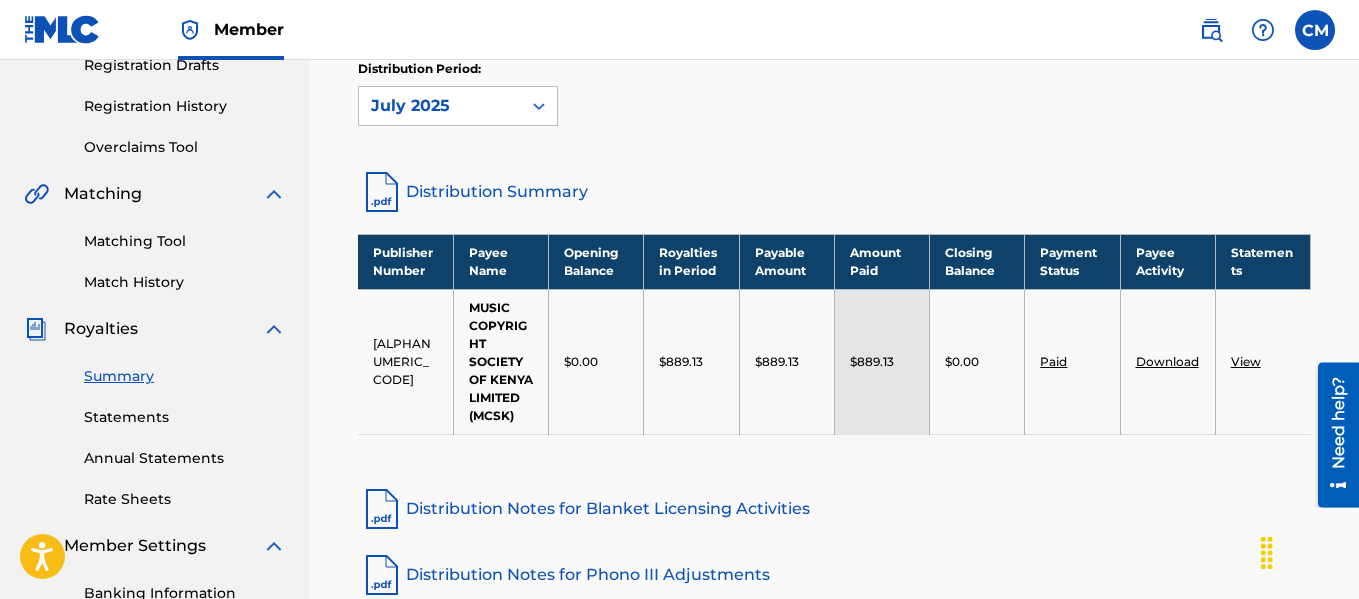 click on "Statements" at bounding box center (185, 417) 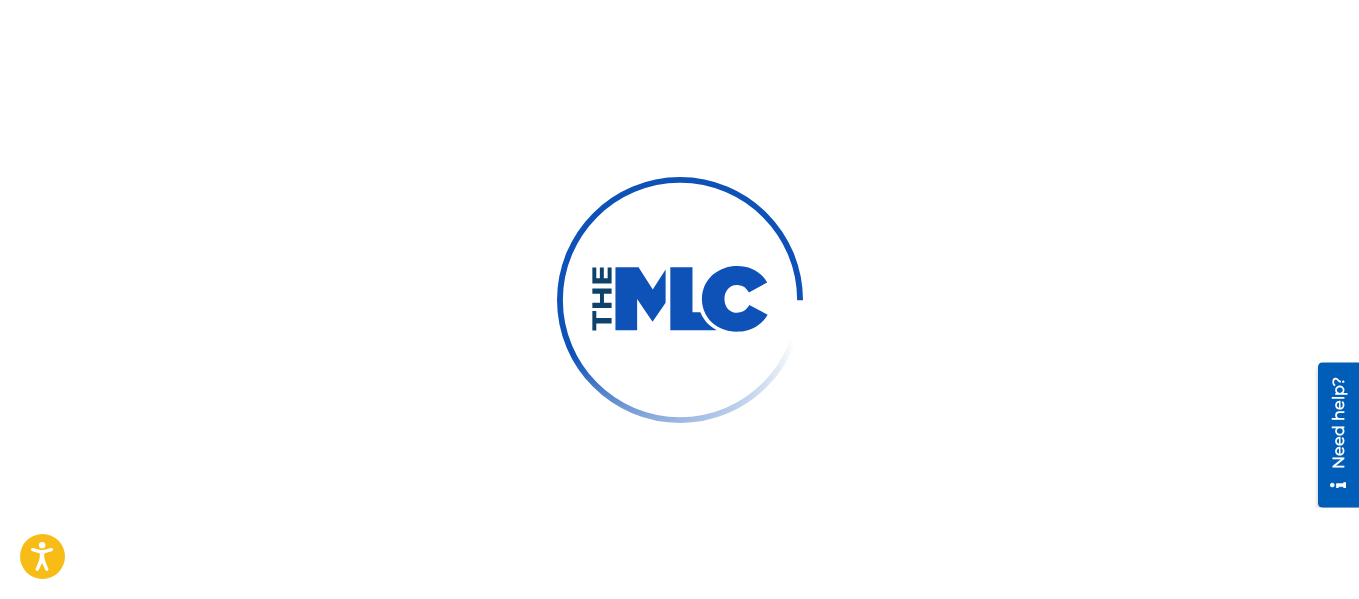 scroll, scrollTop: 0, scrollLeft: 0, axis: both 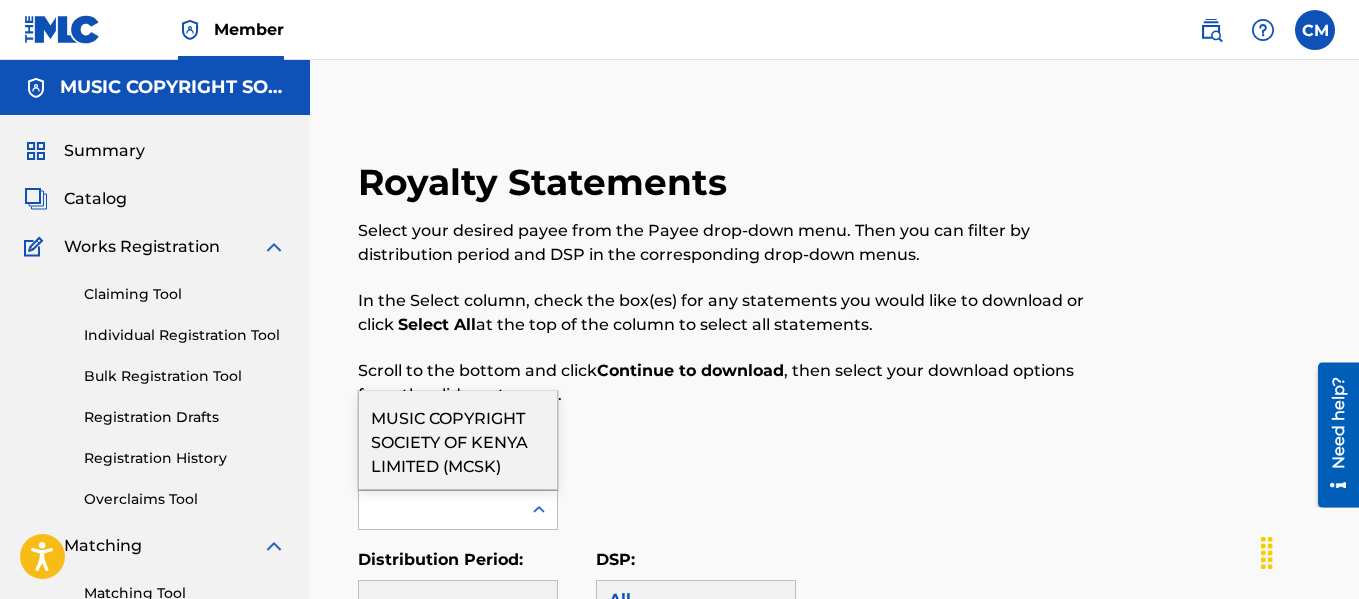 click 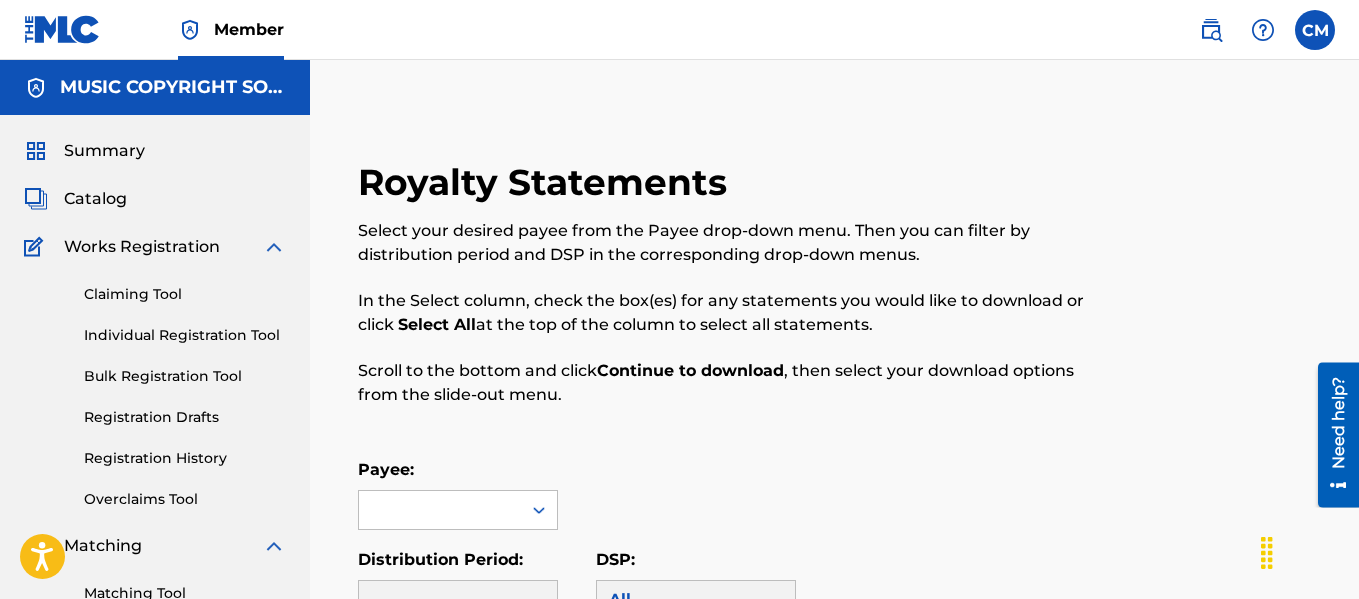 click 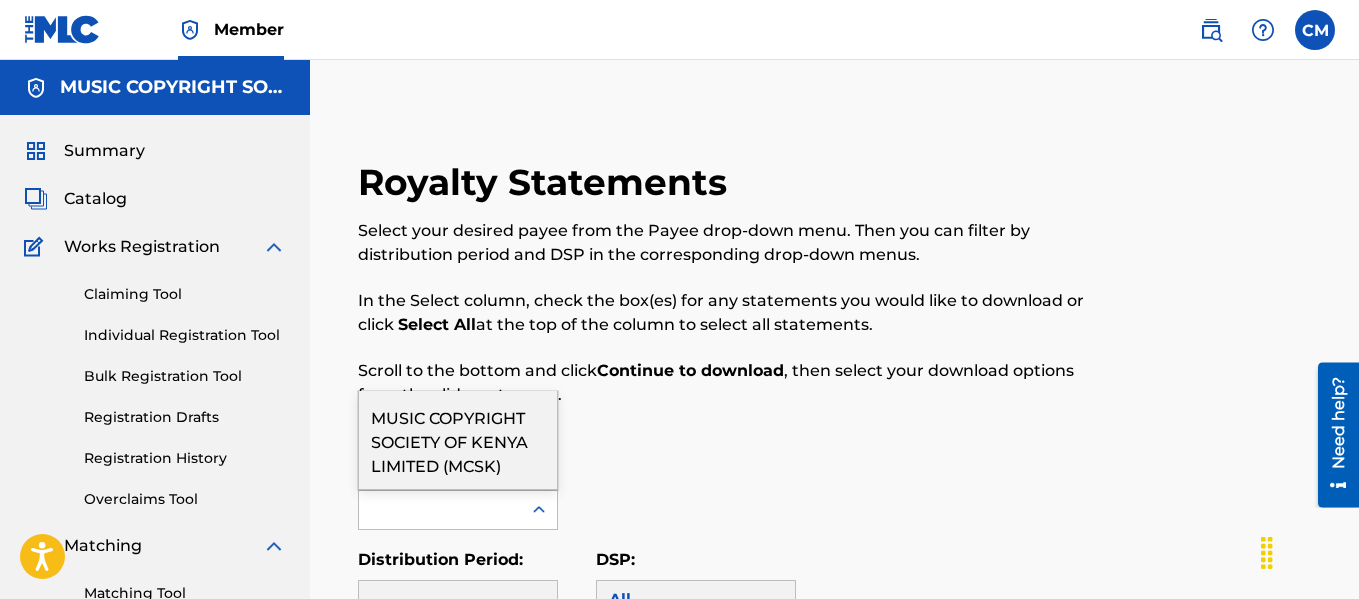 click at bounding box center (440, 510) 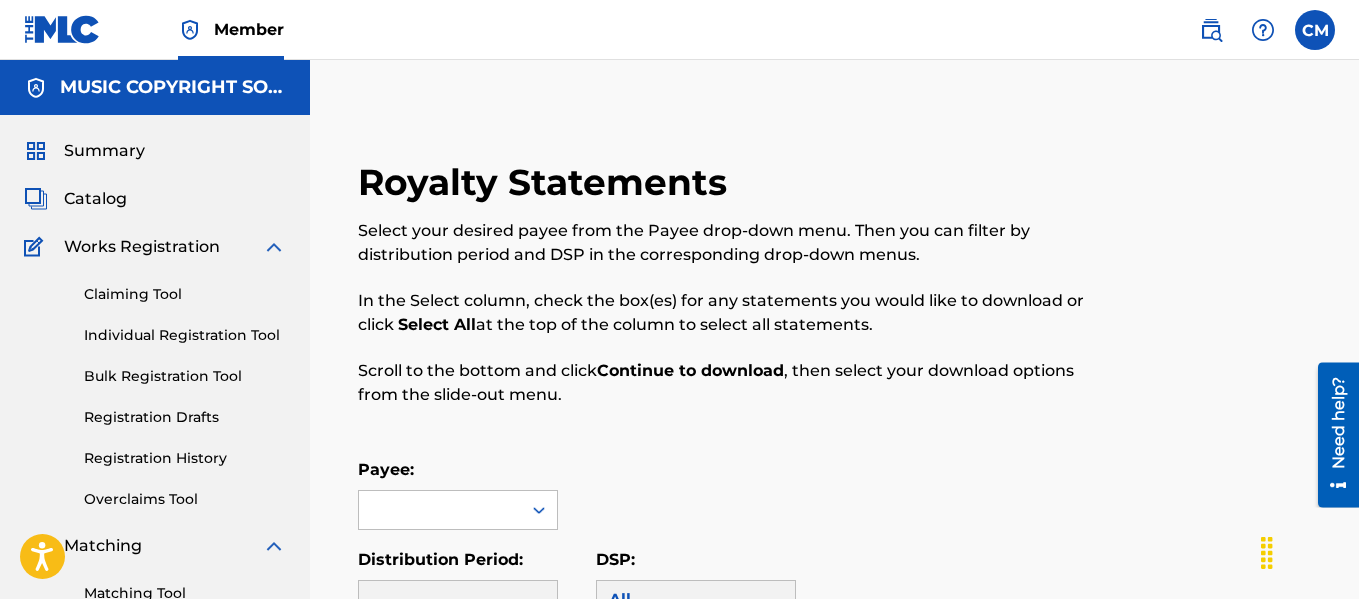 click at bounding box center (440, 510) 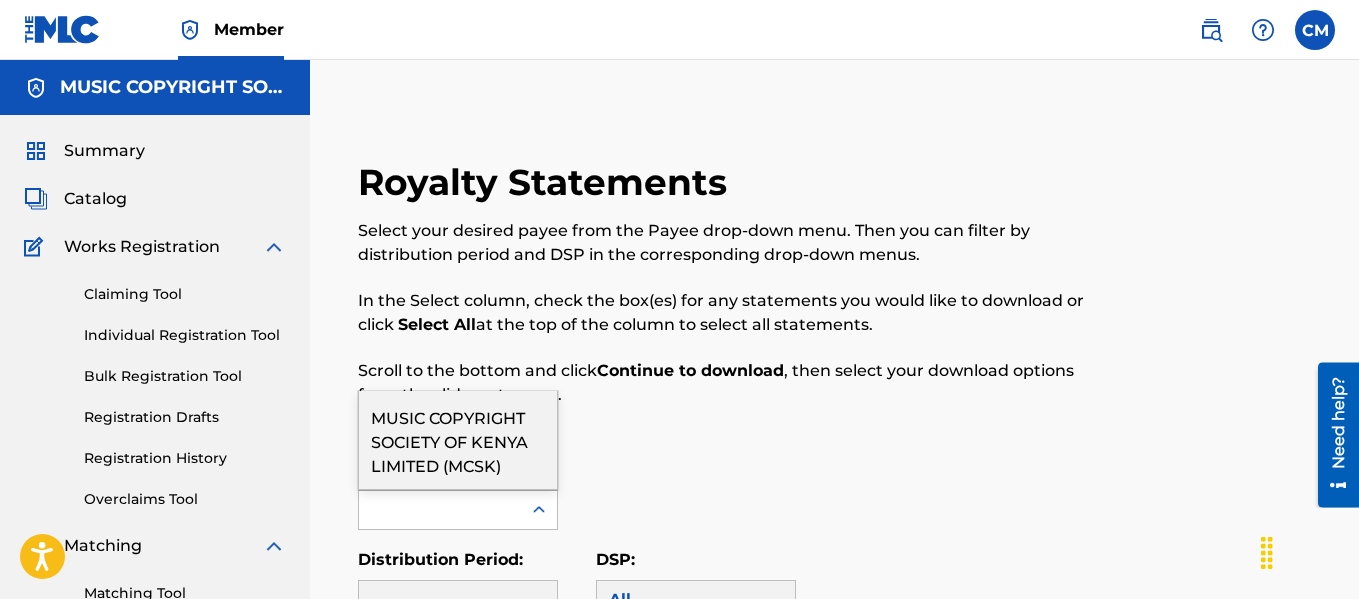 click at bounding box center (440, 510) 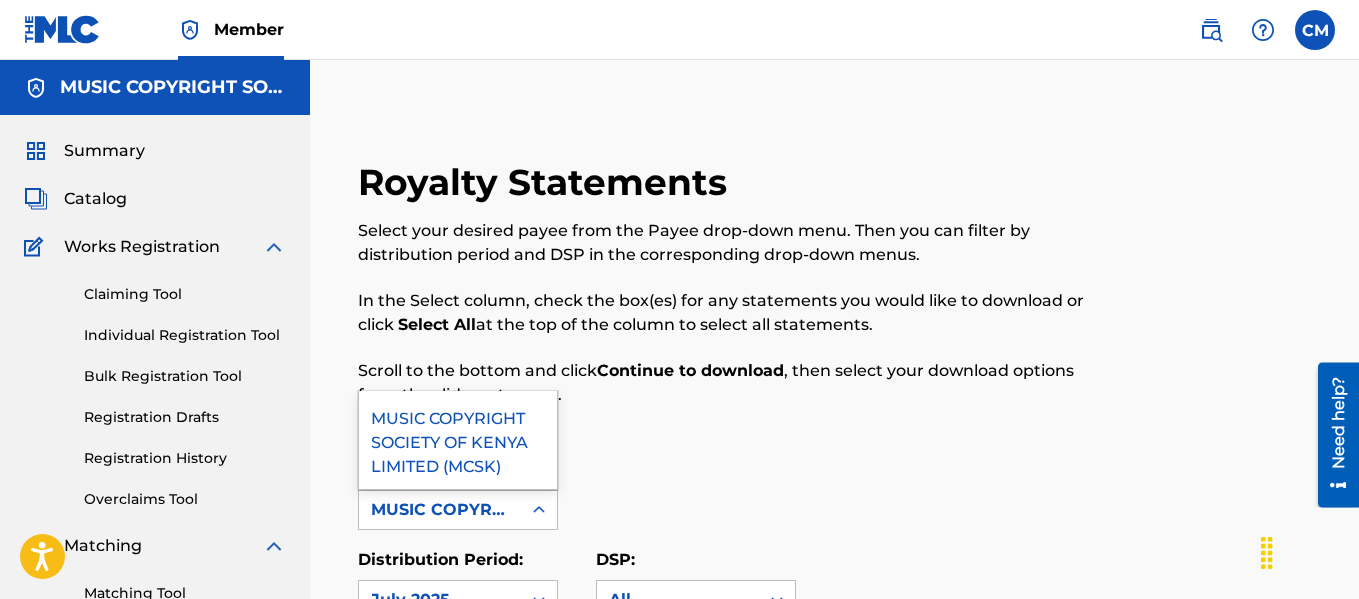 click 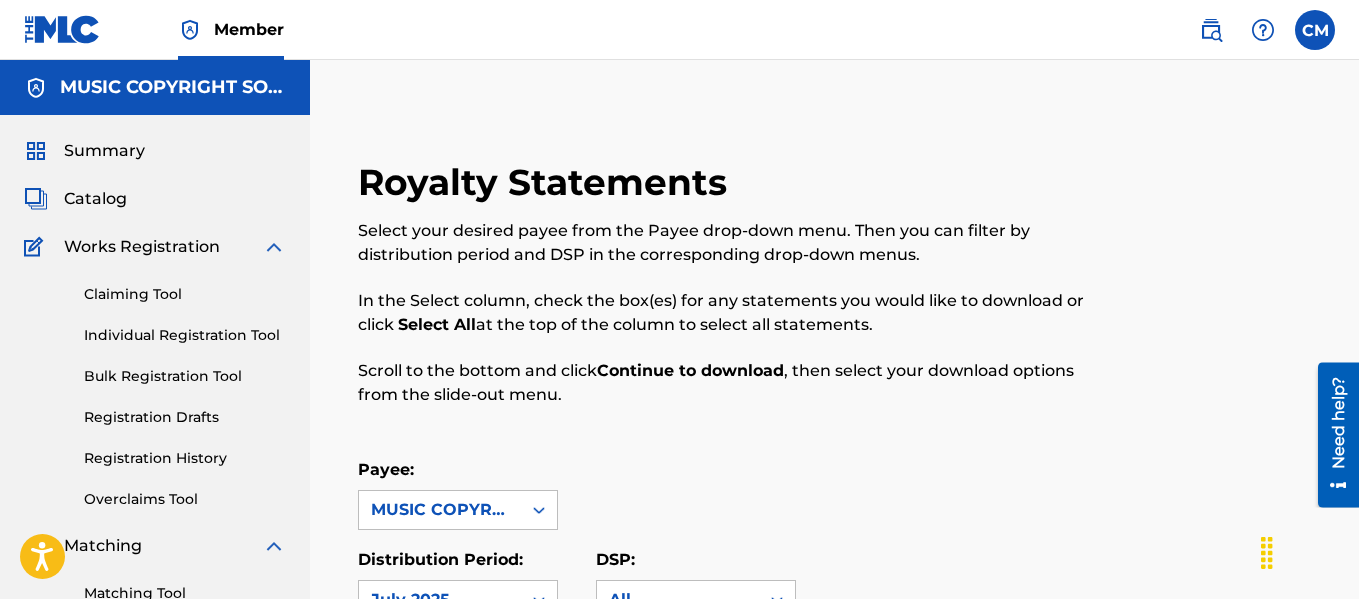 click on "Payee: [ORGANIZATION]" at bounding box center [834, 494] 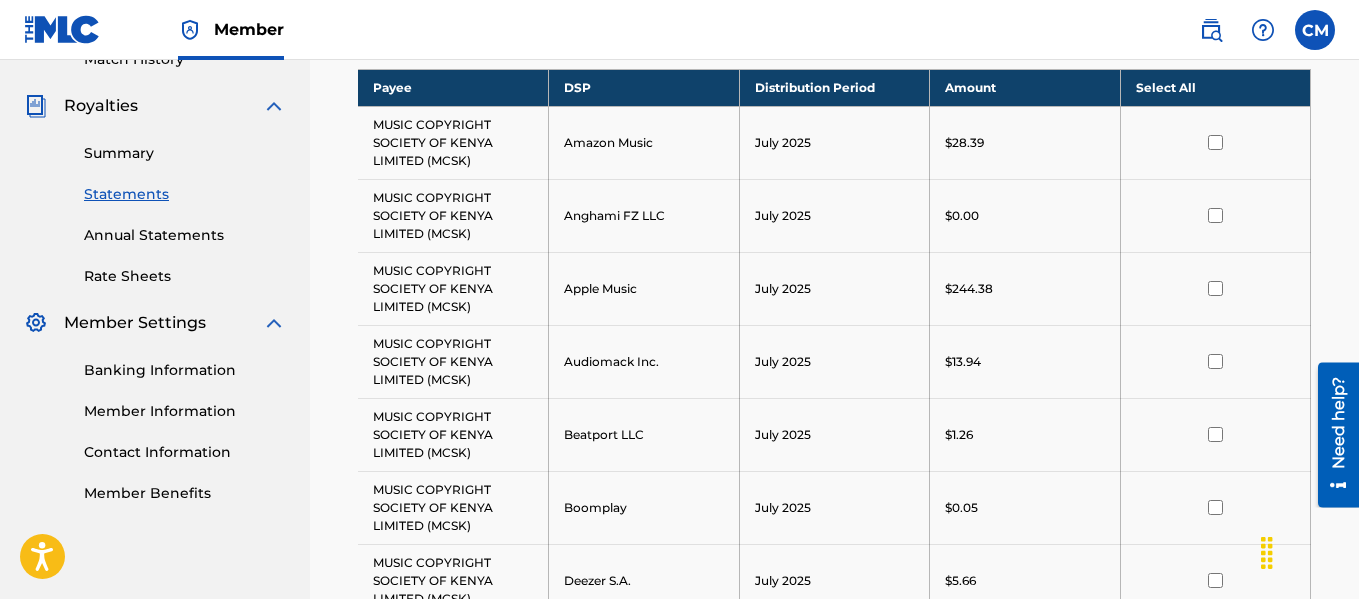 scroll, scrollTop: 584, scrollLeft: 0, axis: vertical 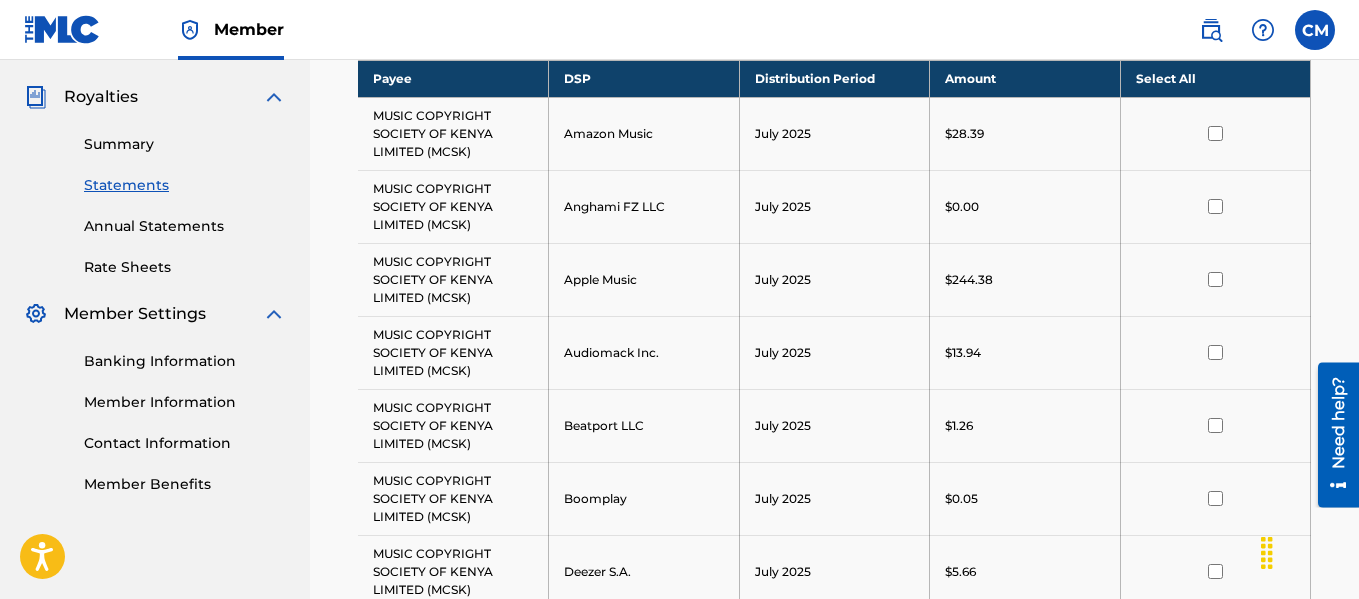 click on "Banking Information" at bounding box center (185, 361) 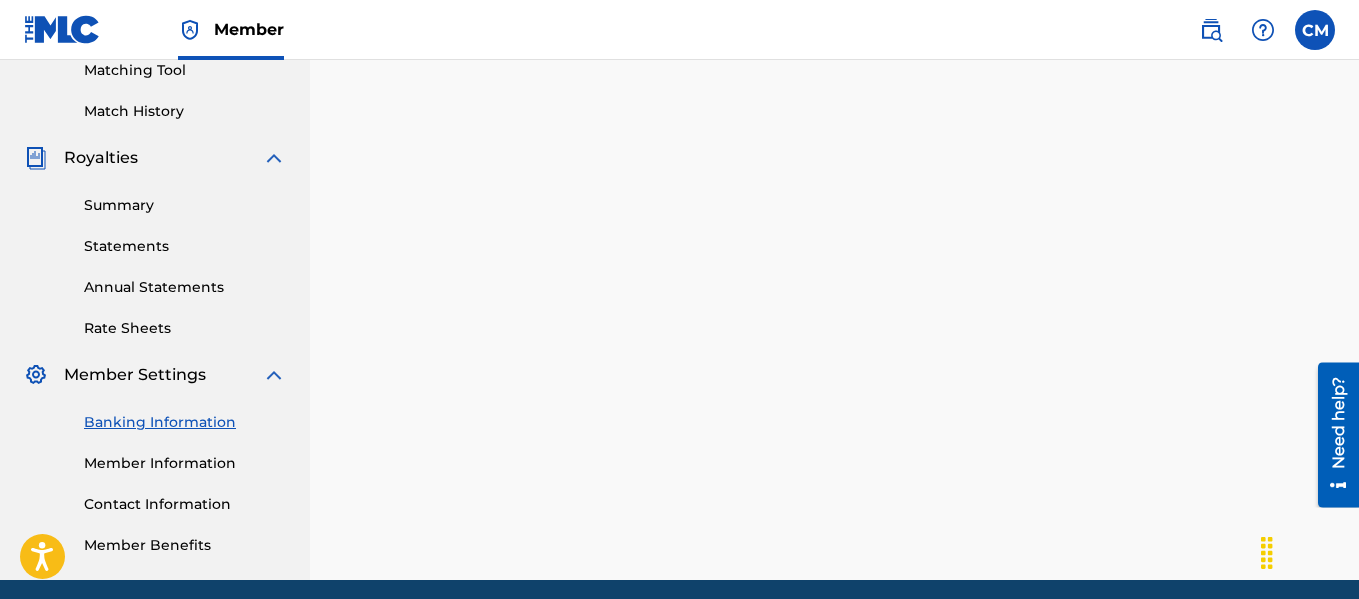 scroll, scrollTop: 600, scrollLeft: 0, axis: vertical 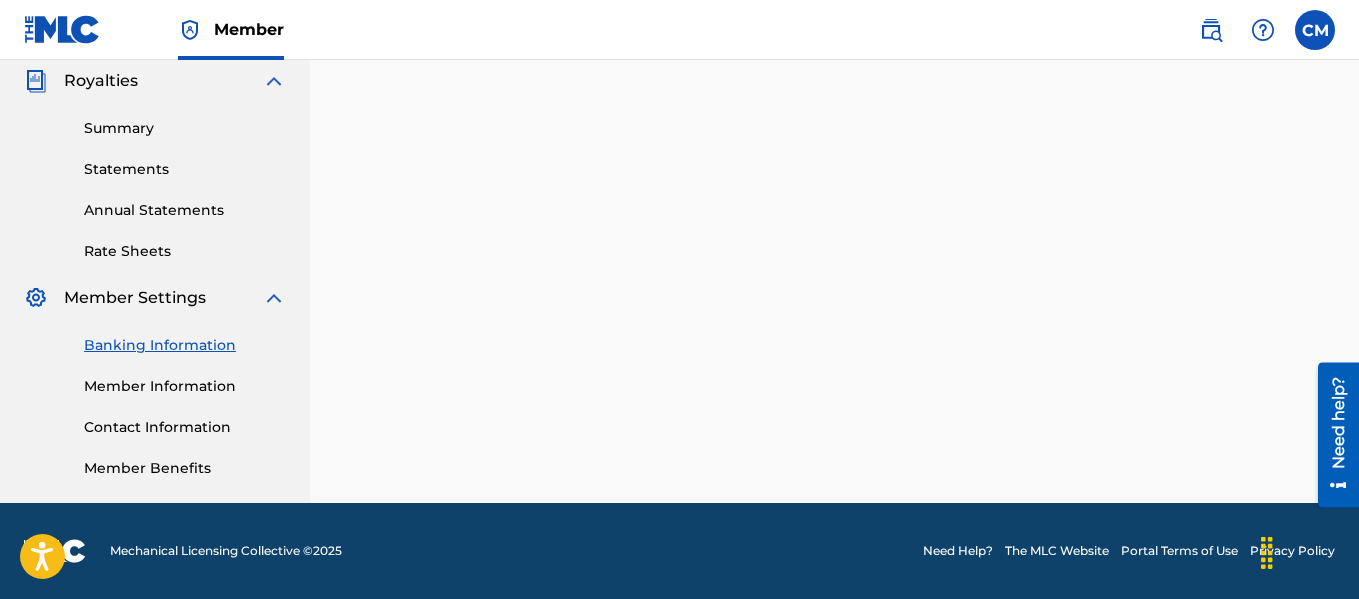 click on "Contact Information" at bounding box center (185, 427) 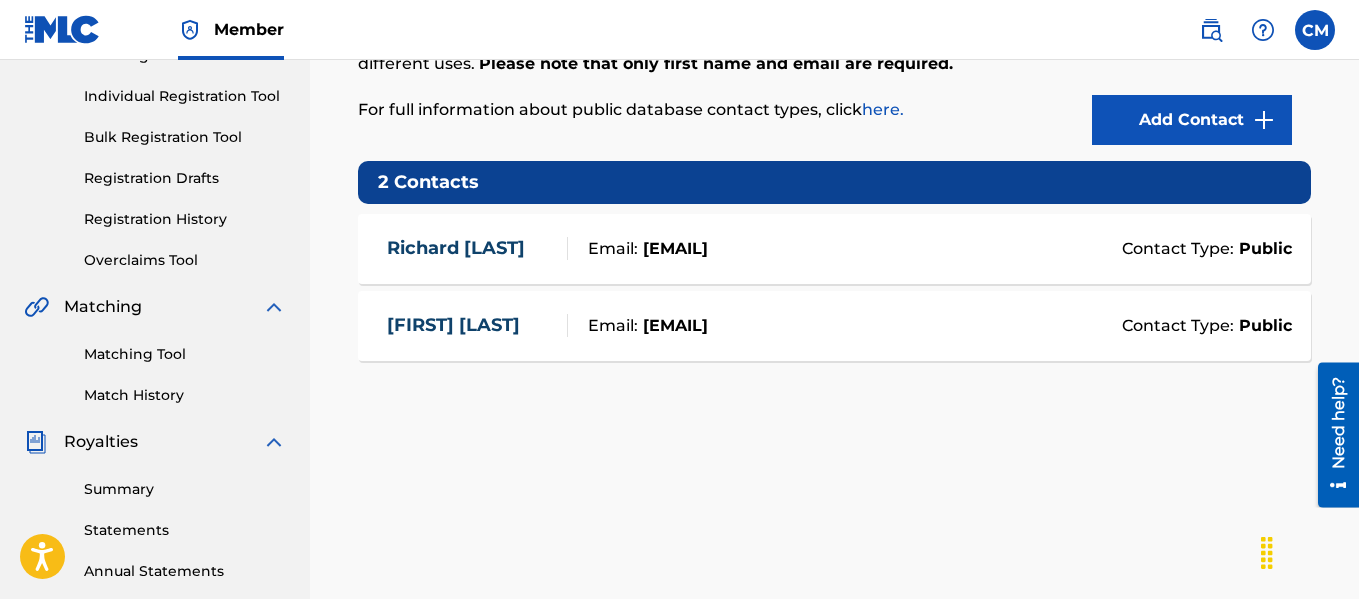 scroll, scrollTop: 240, scrollLeft: 0, axis: vertical 